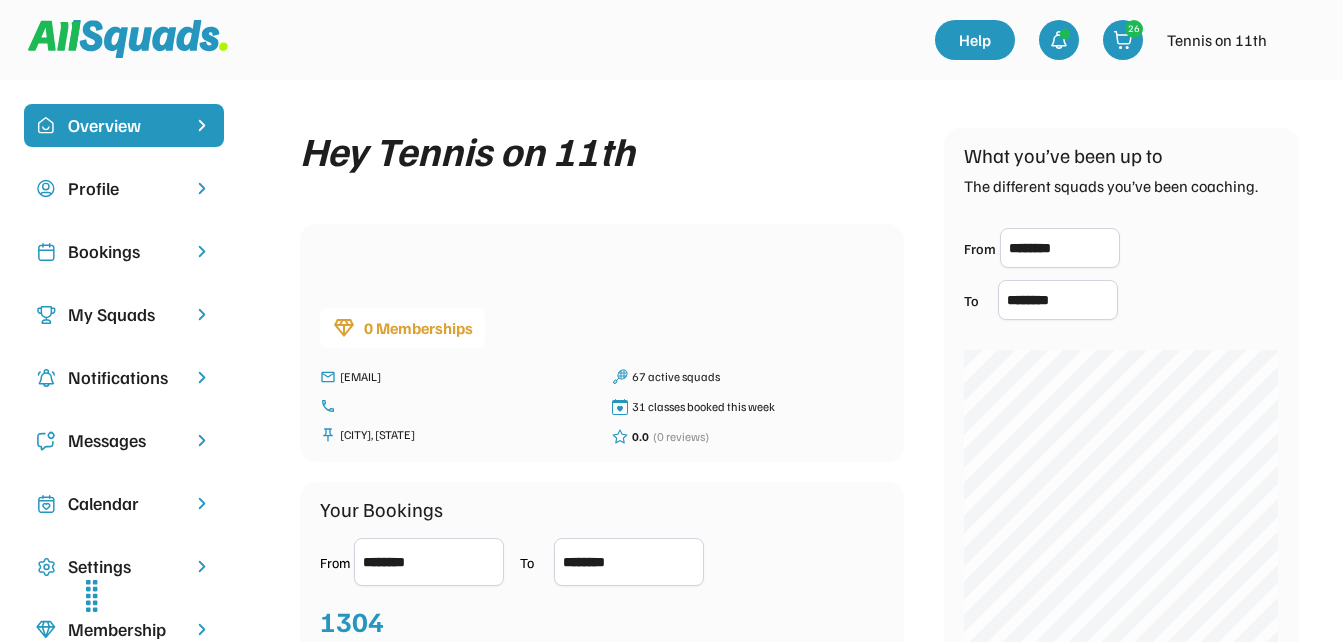 scroll, scrollTop: 0, scrollLeft: 0, axis: both 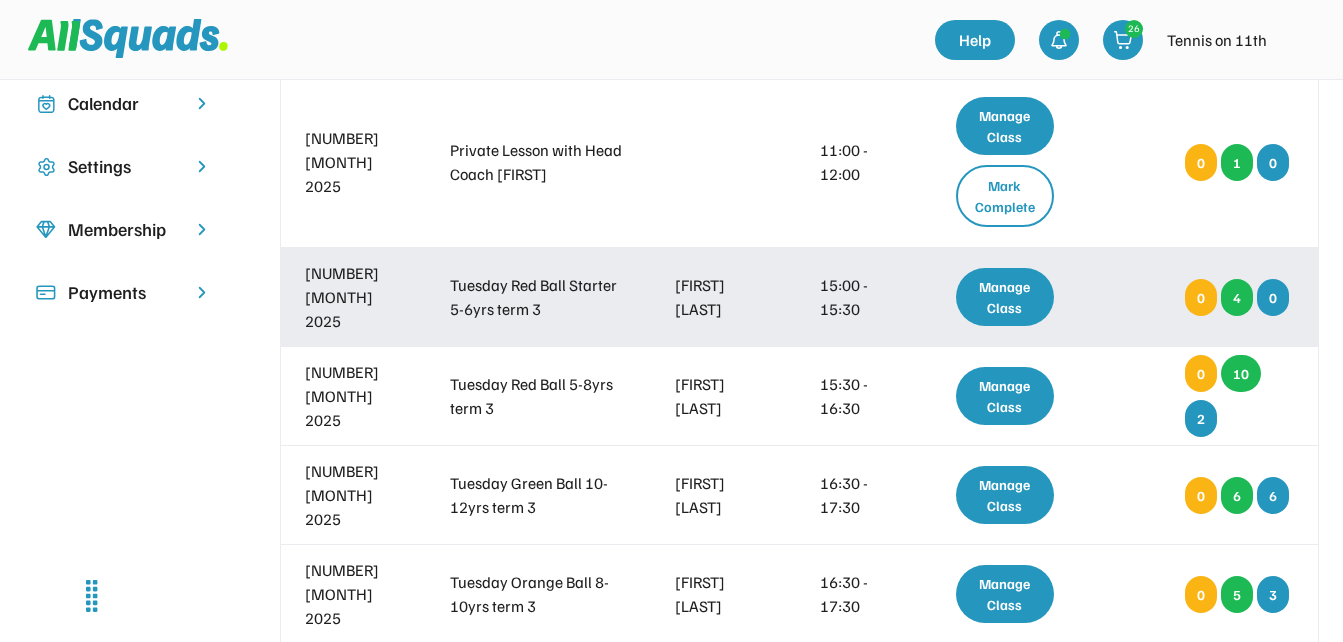 click on "Manage Class" at bounding box center (1005, 297) 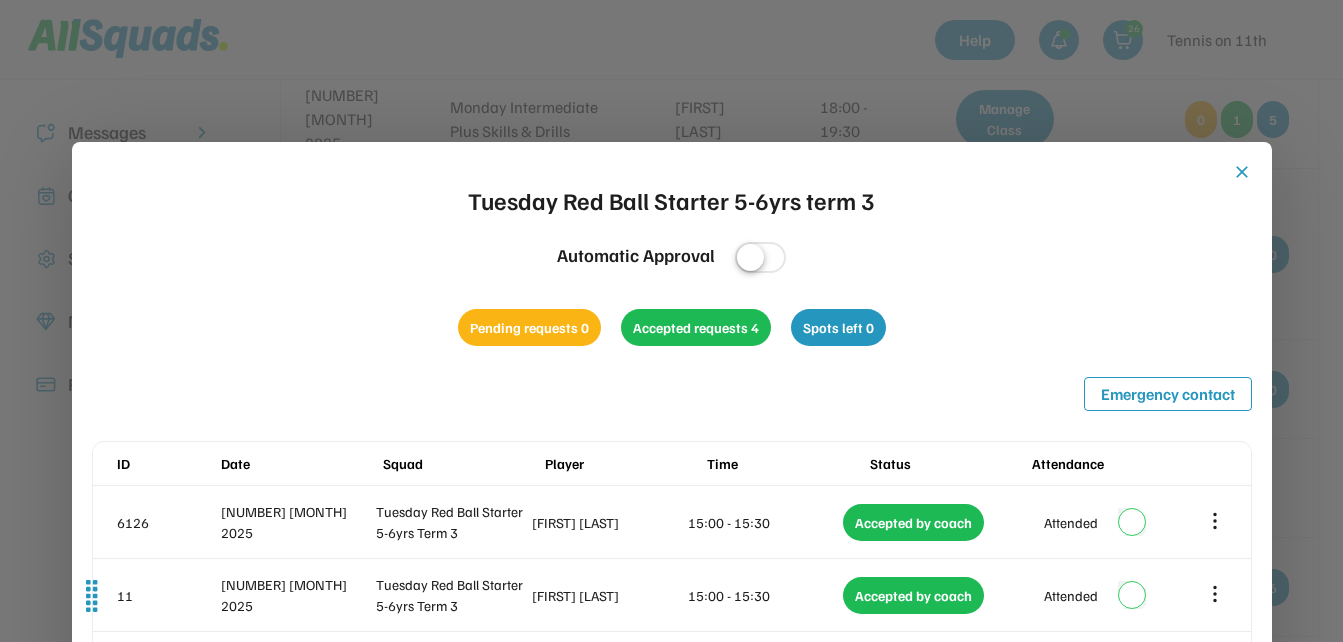 scroll, scrollTop: 300, scrollLeft: 0, axis: vertical 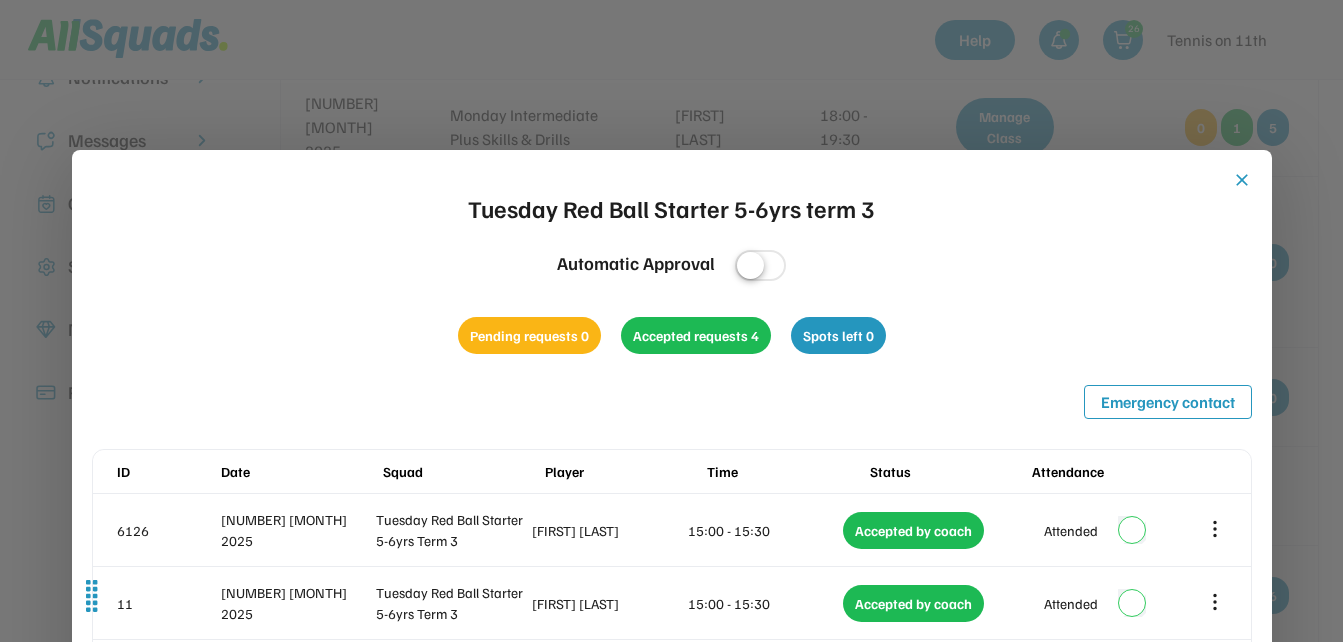 click on "close" at bounding box center (1242, 180) 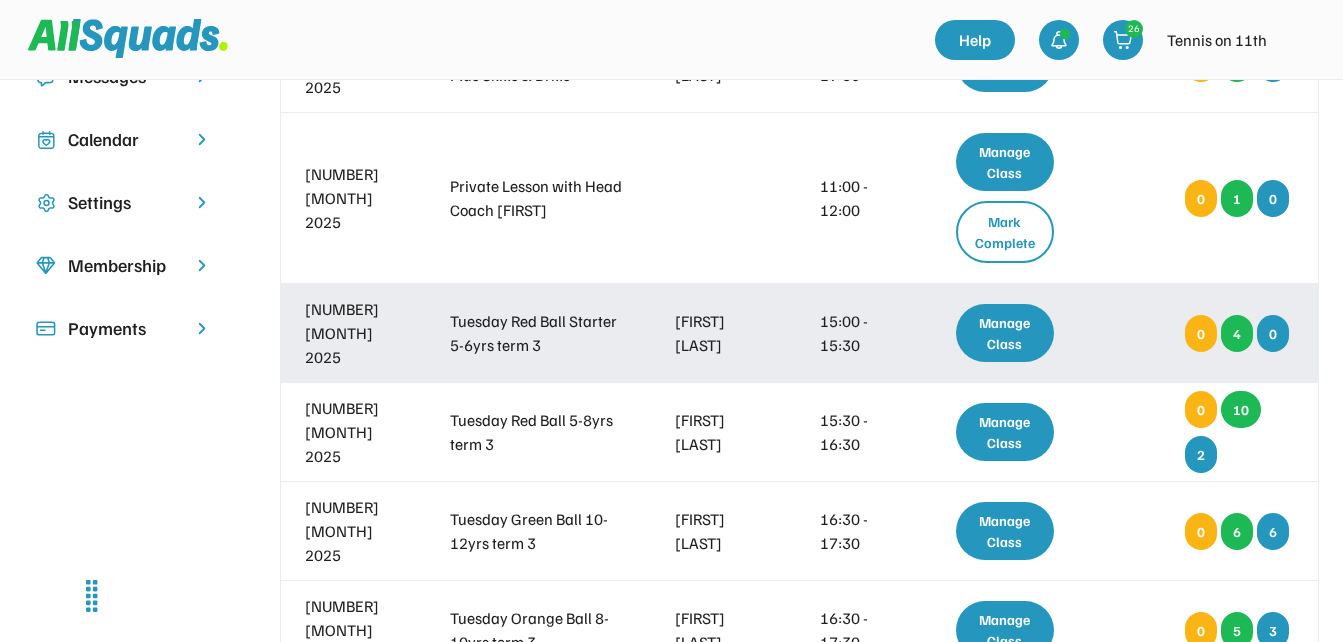 scroll, scrollTop: 400, scrollLeft: 0, axis: vertical 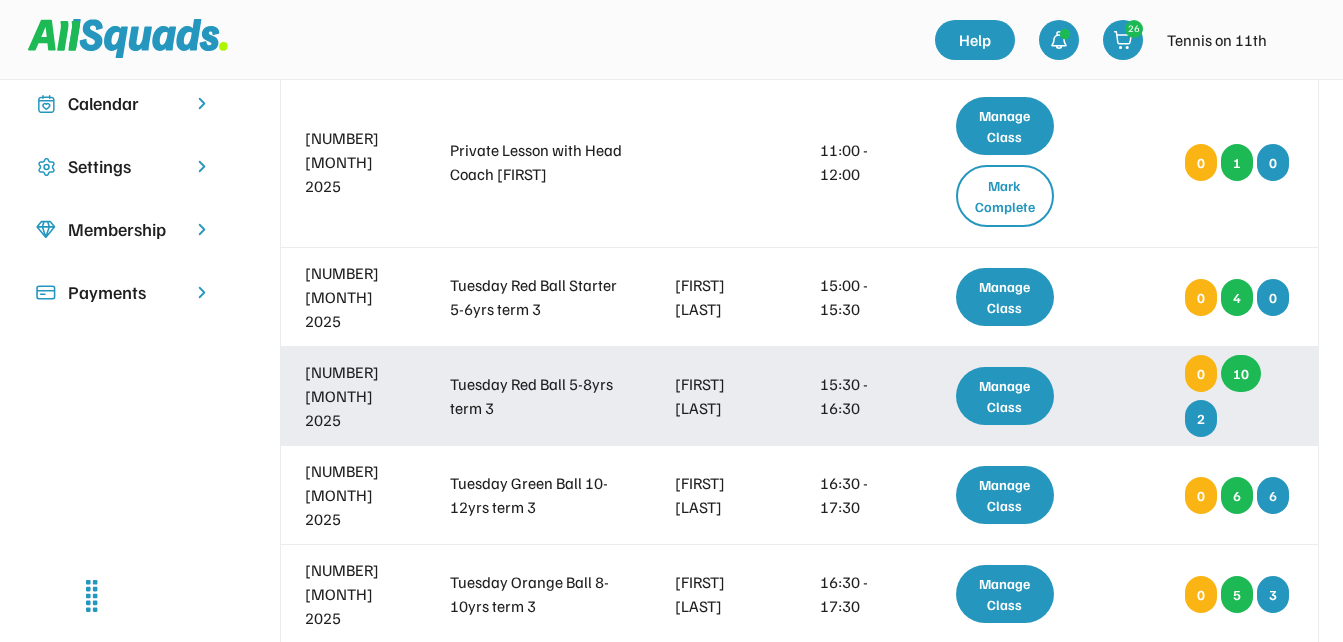 click on "Manage Class" at bounding box center (1005, 396) 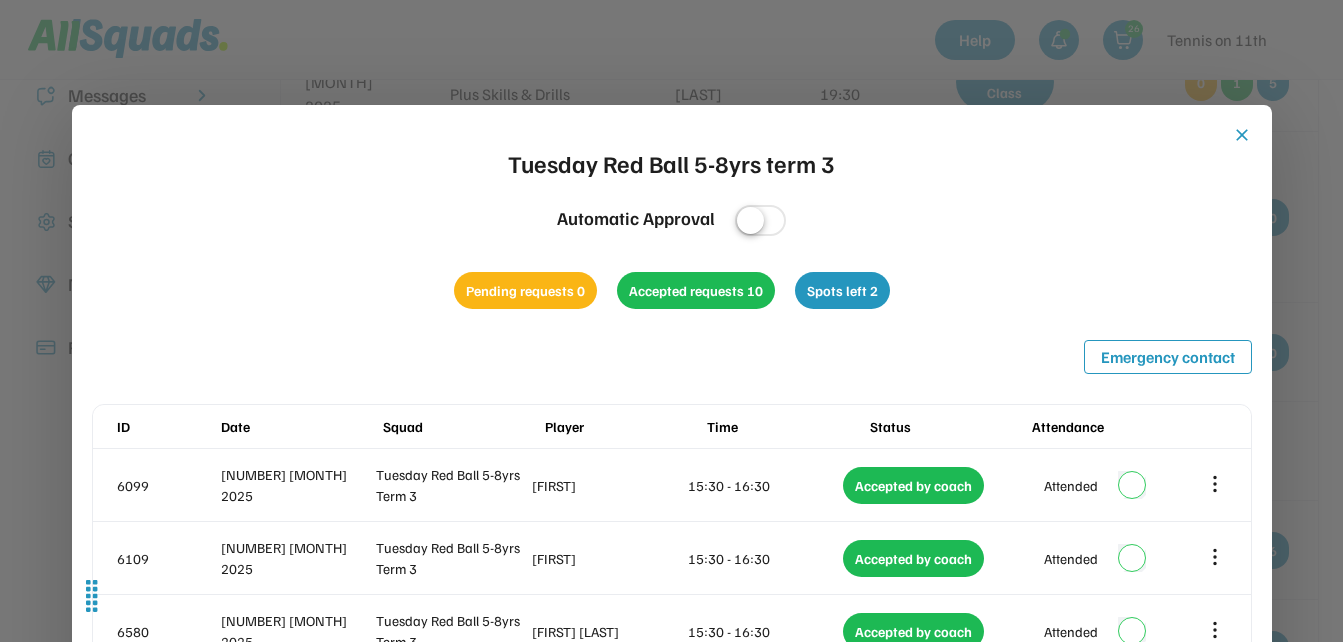 scroll, scrollTop: 300, scrollLeft: 0, axis: vertical 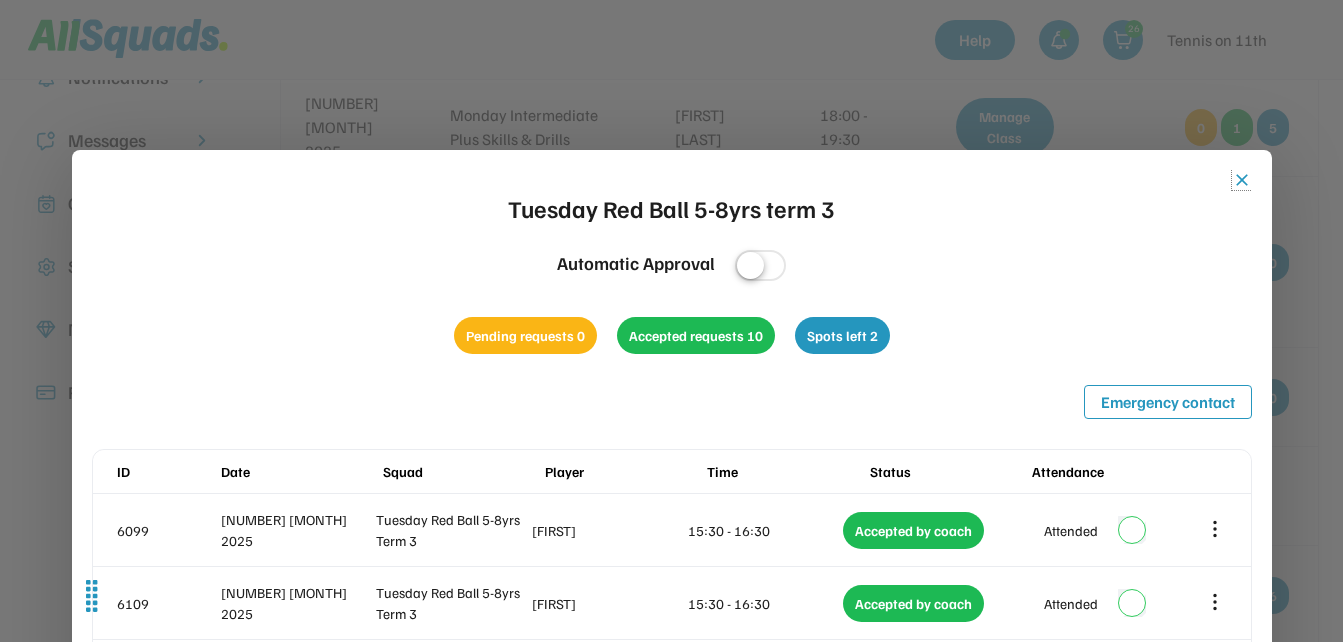 click on "close" at bounding box center [1242, 180] 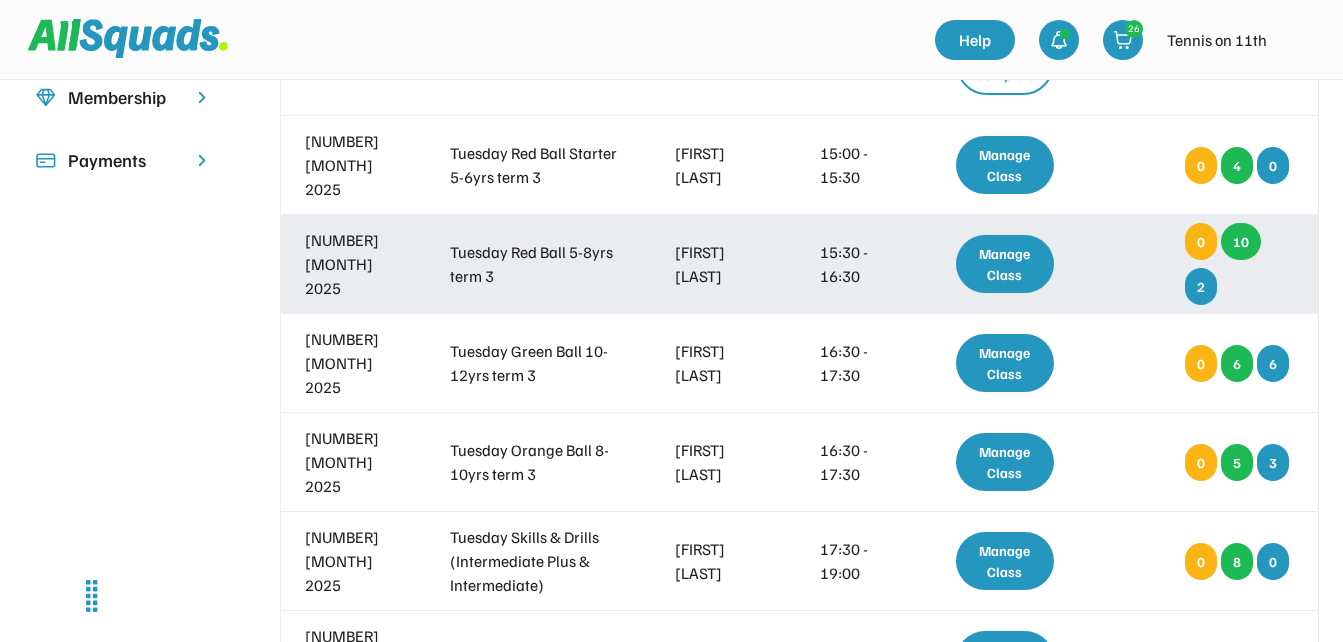 scroll, scrollTop: 500, scrollLeft: 0, axis: vertical 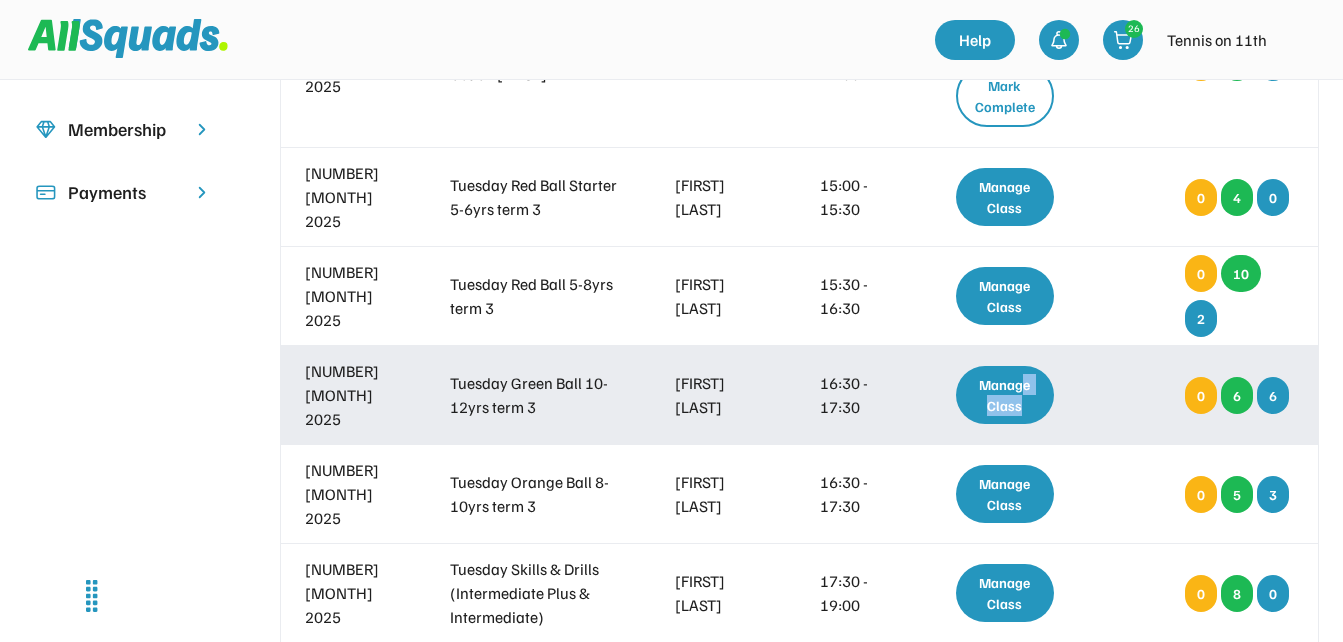 click on "Manage Class" at bounding box center (1005, 395) 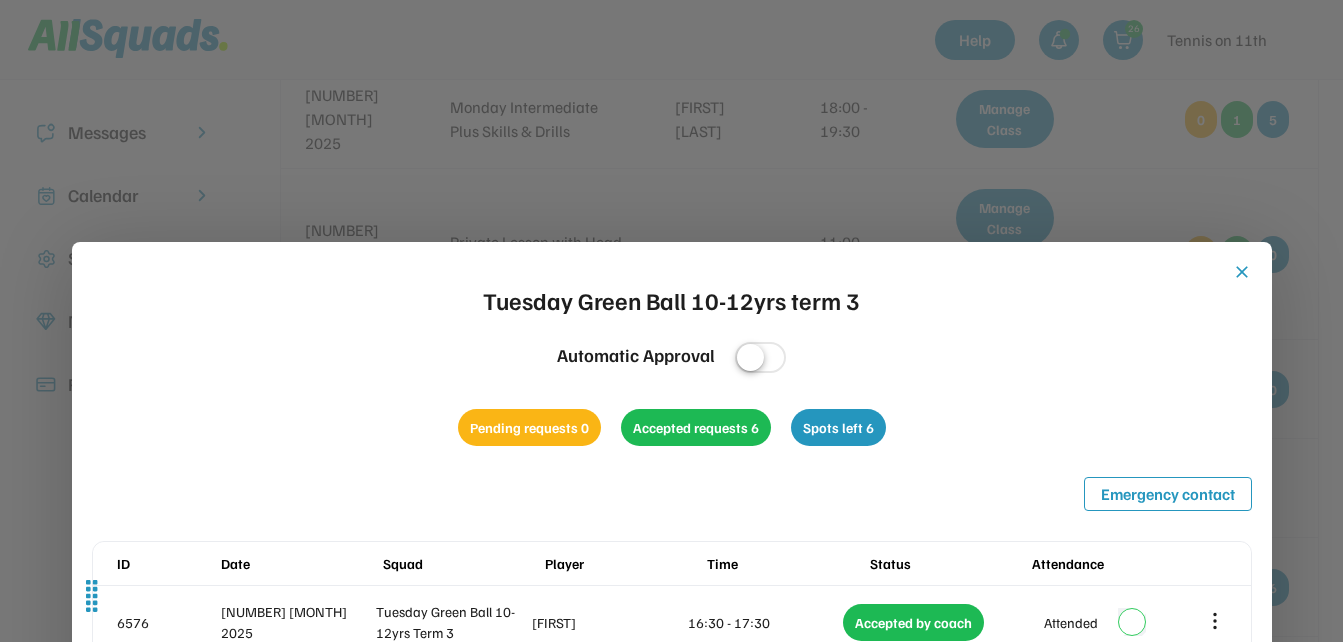 scroll, scrollTop: 300, scrollLeft: 0, axis: vertical 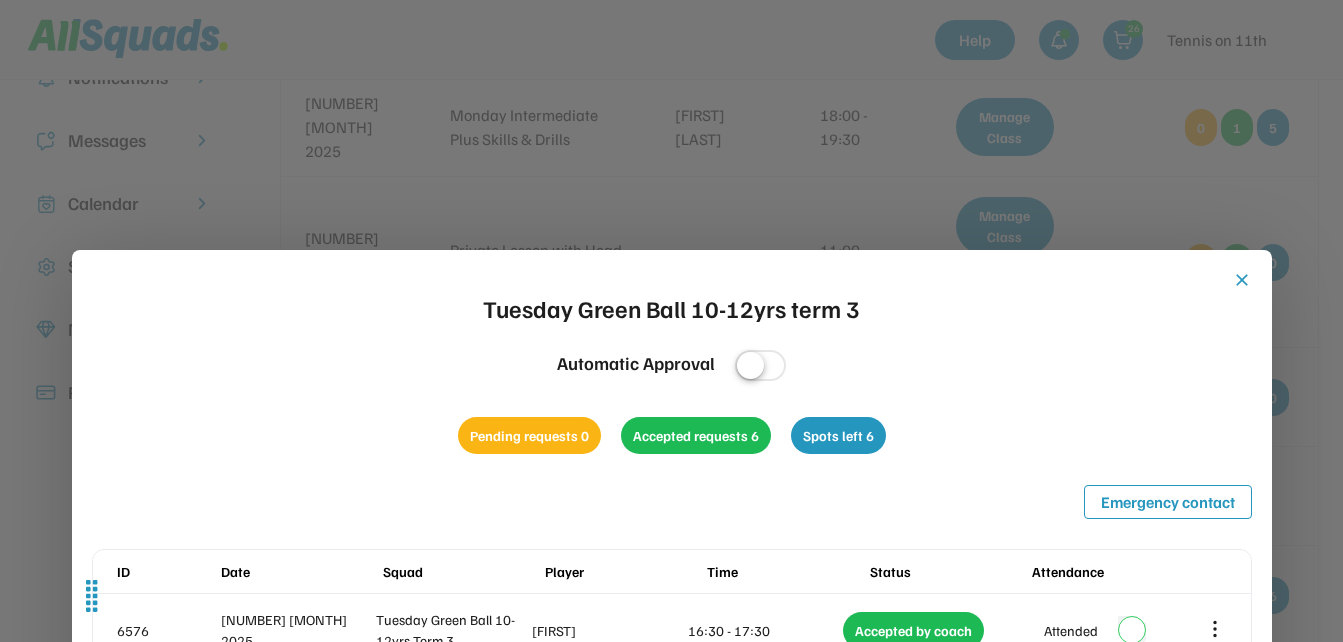 click on "close" at bounding box center (1242, 280) 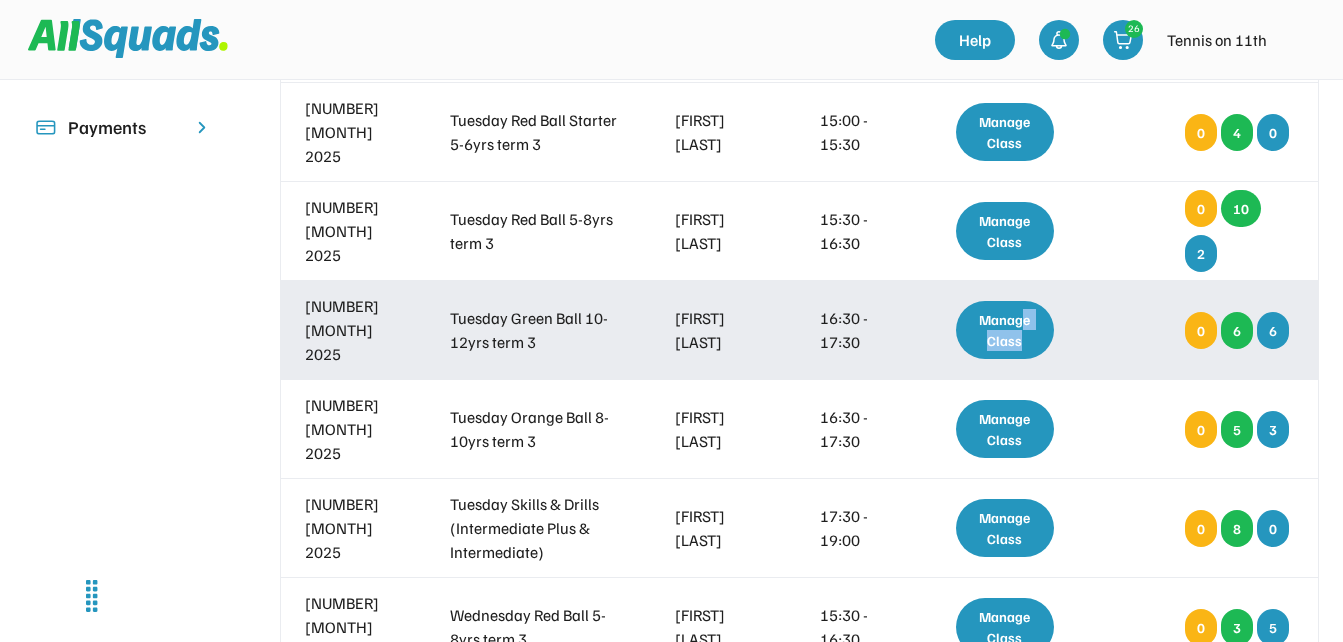 scroll, scrollTop: 600, scrollLeft: 0, axis: vertical 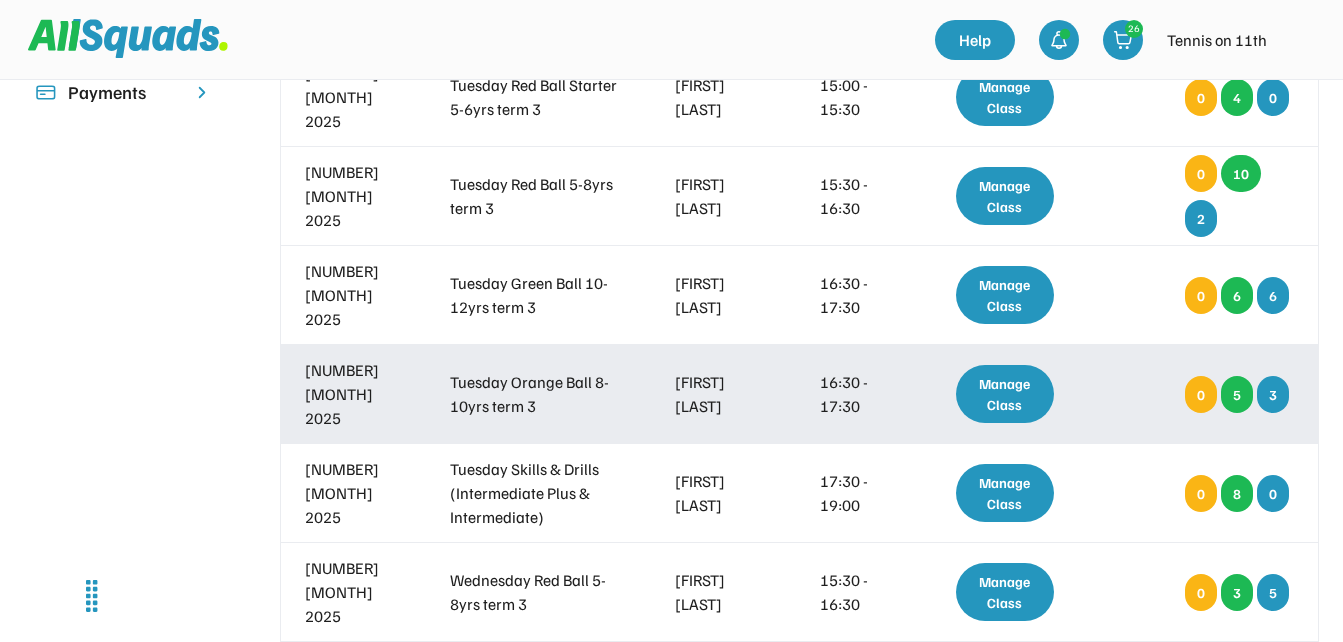 click on "Manage Class" at bounding box center (1005, 394) 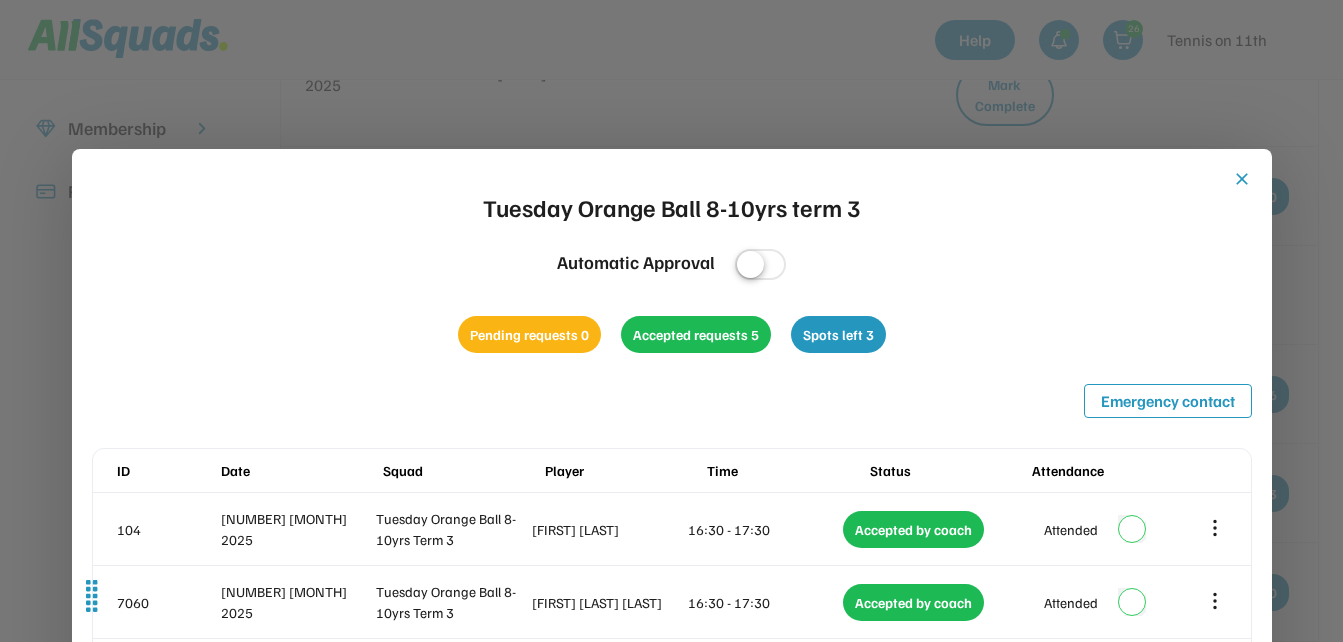 scroll, scrollTop: 500, scrollLeft: 0, axis: vertical 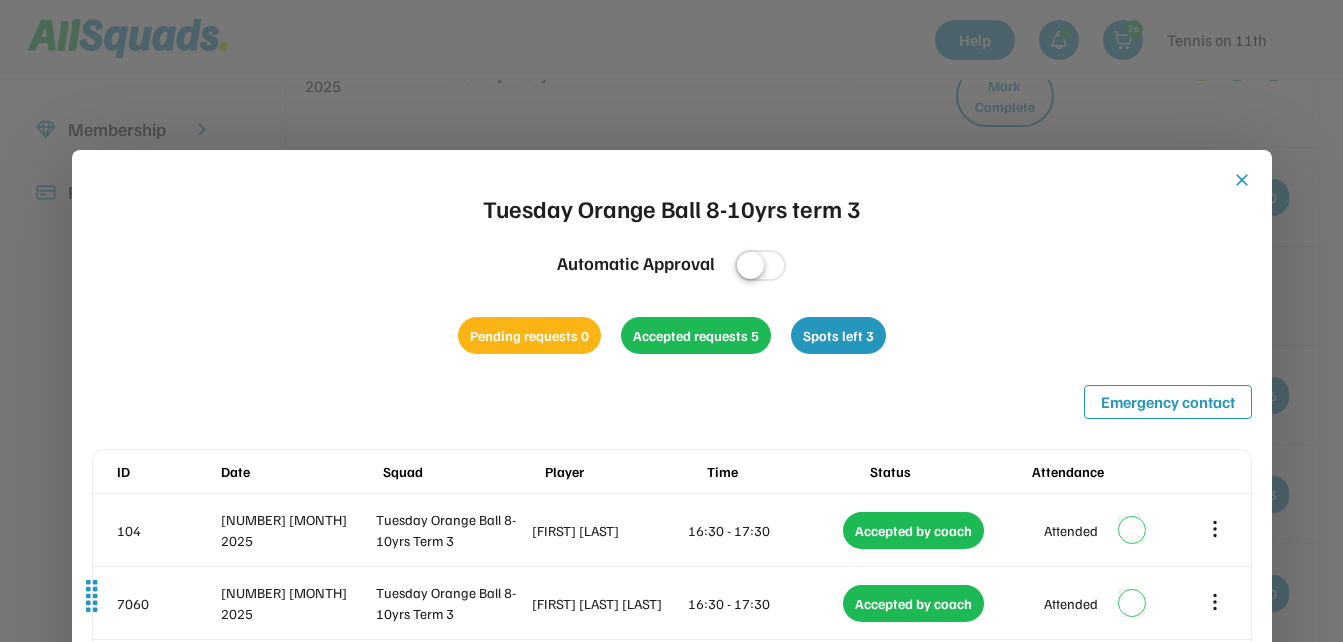 click on "close" at bounding box center (1242, 180) 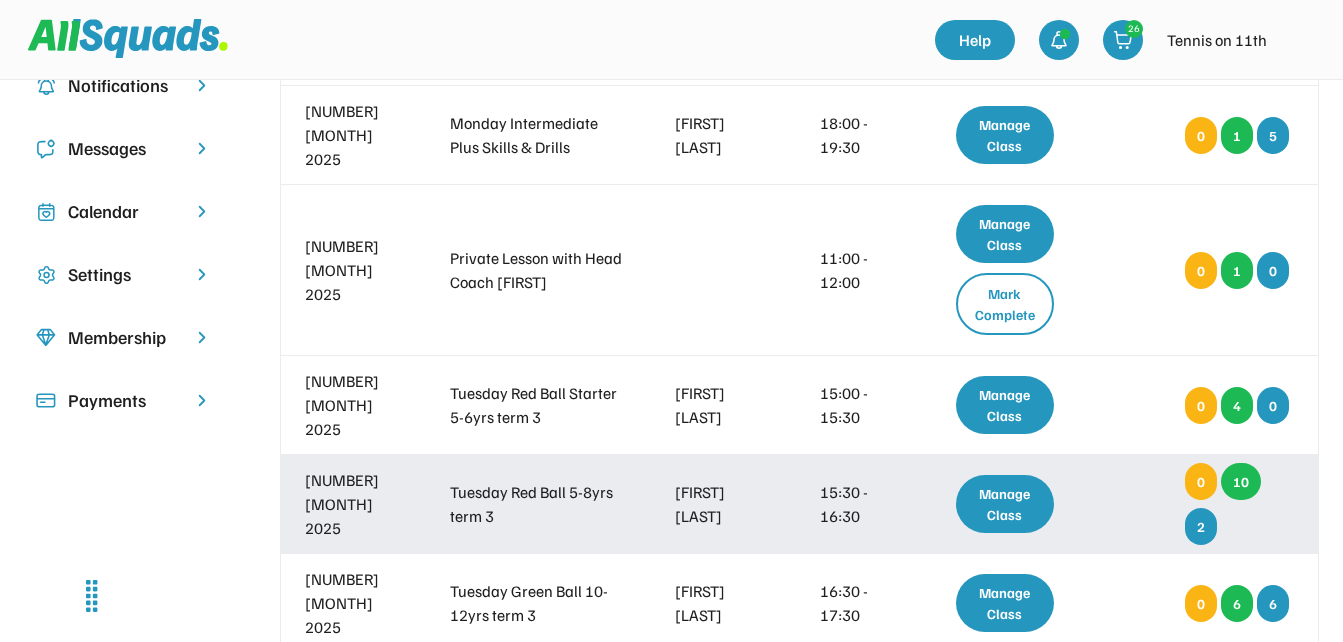 scroll, scrollTop: 0, scrollLeft: 0, axis: both 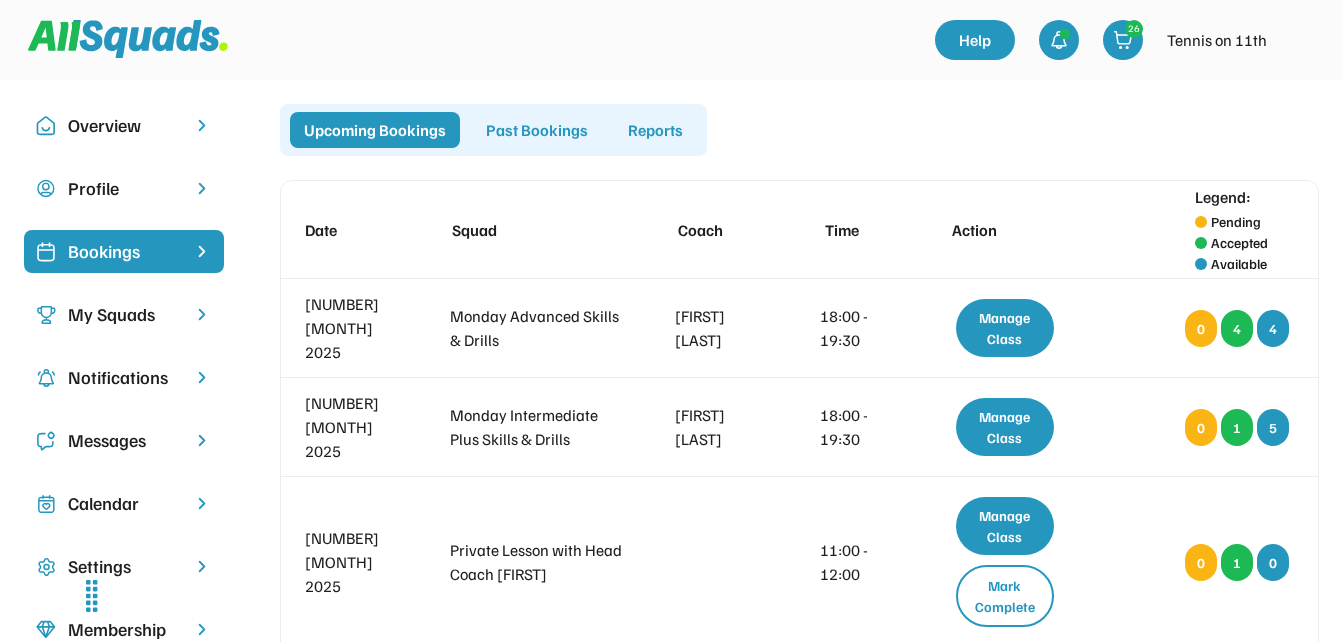 click at bounding box center [1299, 40] 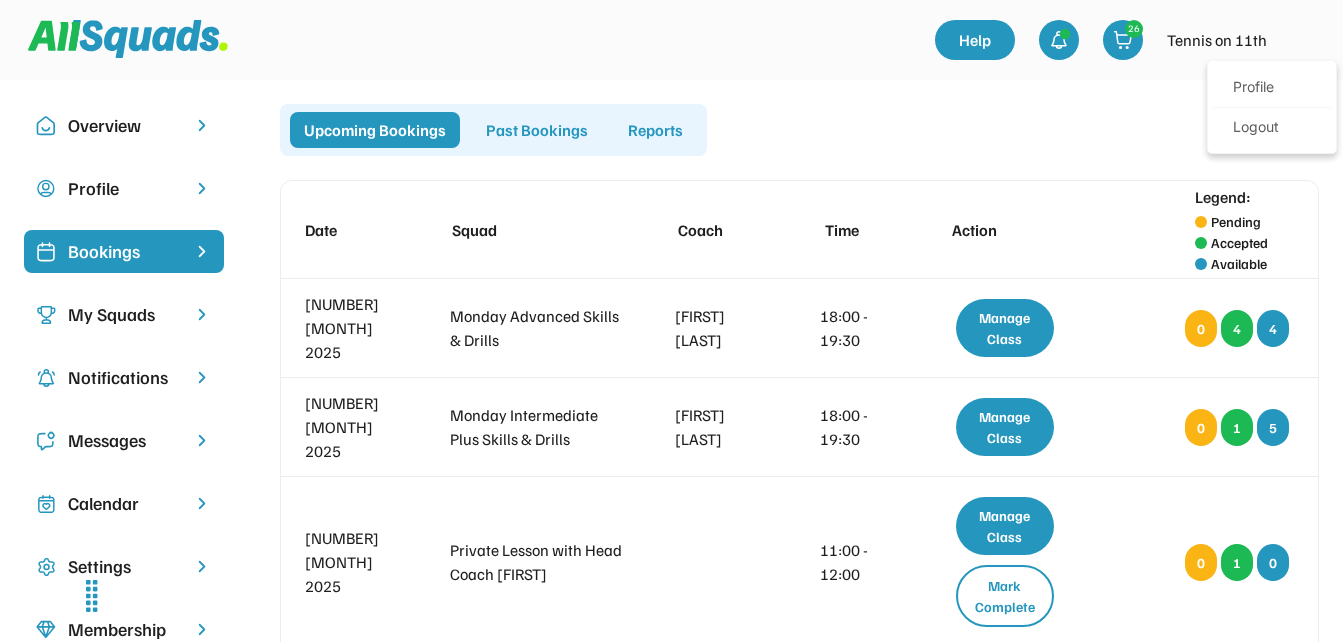 click on "My Squads" at bounding box center (124, 314) 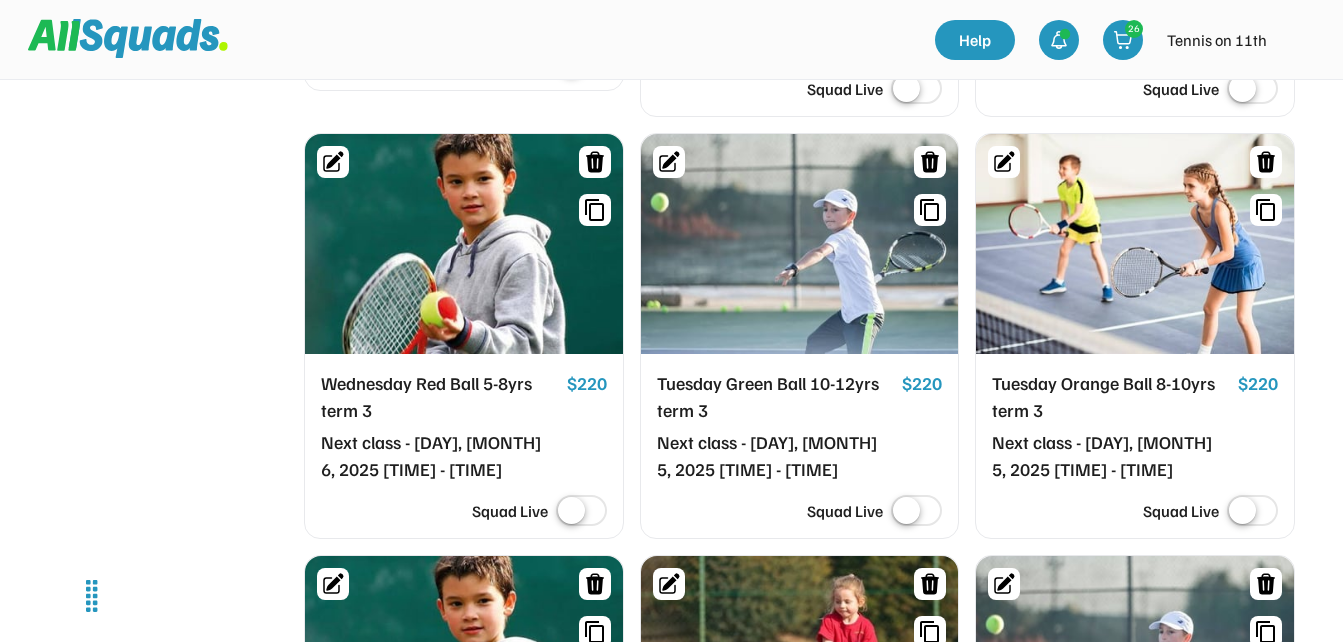 scroll, scrollTop: 1900, scrollLeft: 0, axis: vertical 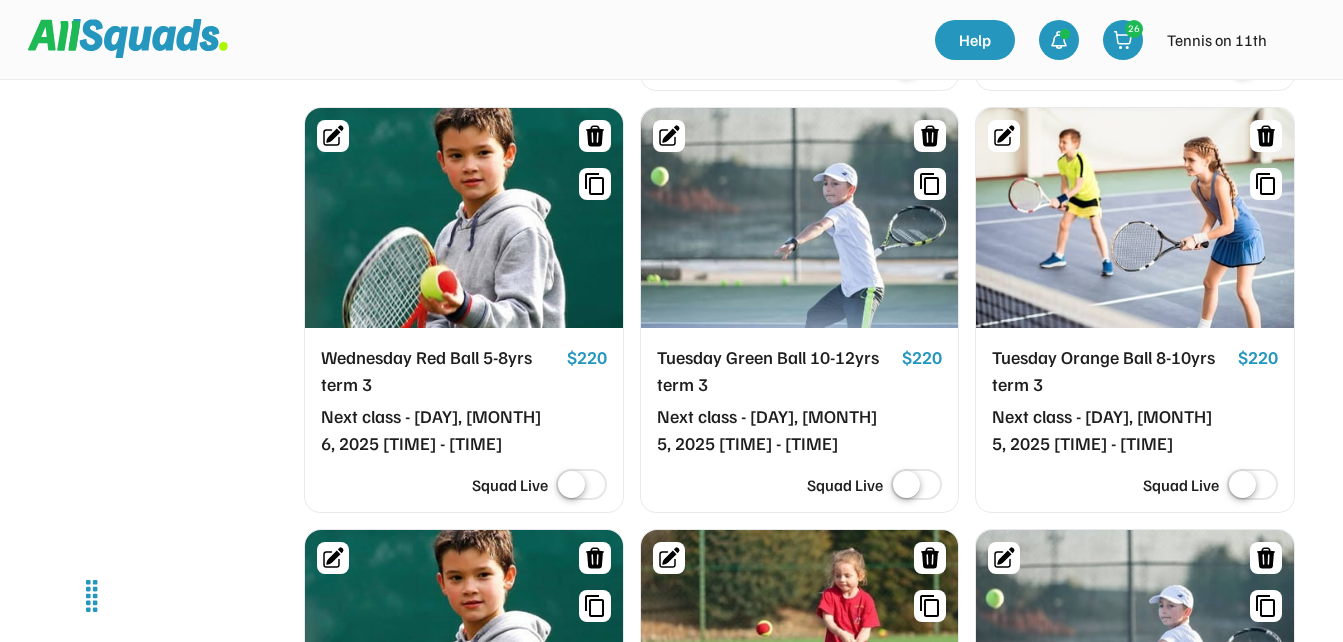 click 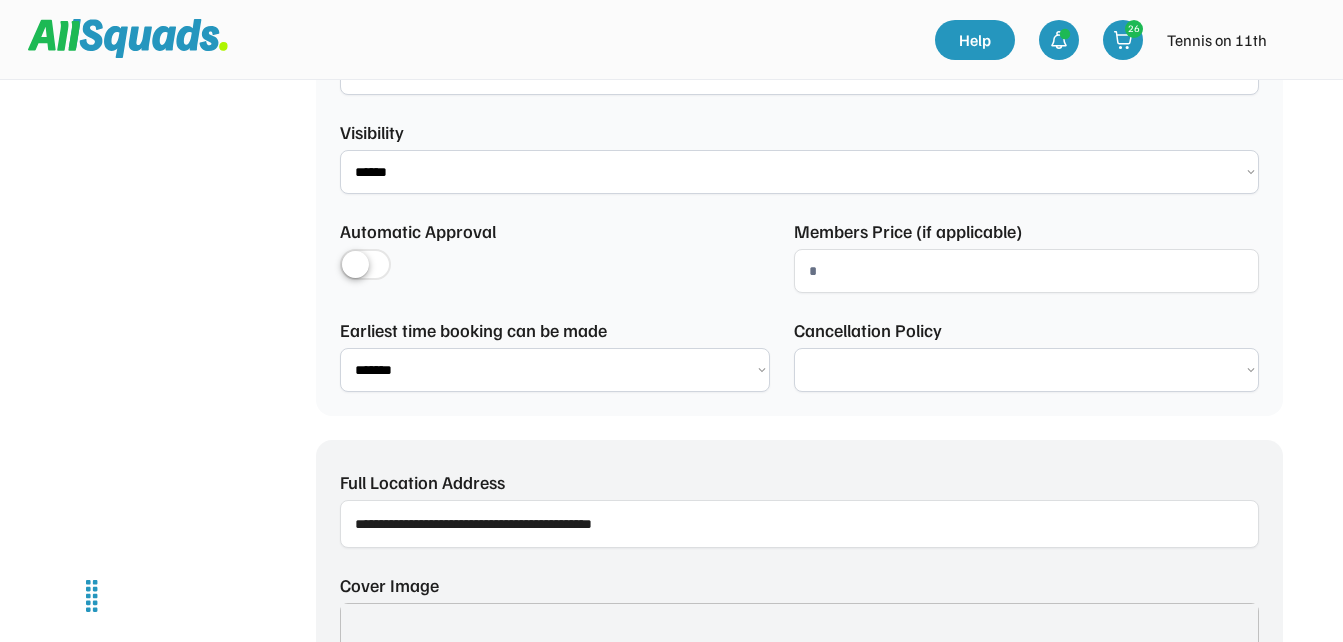 select on "****" 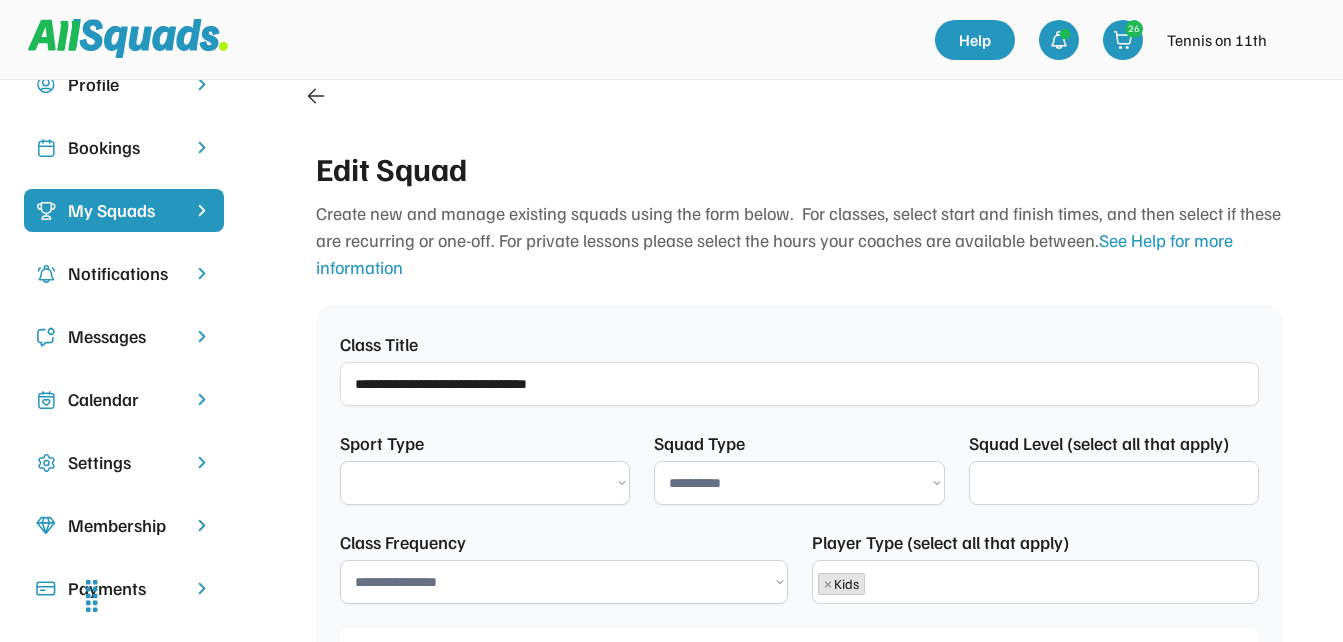 select on "**********" 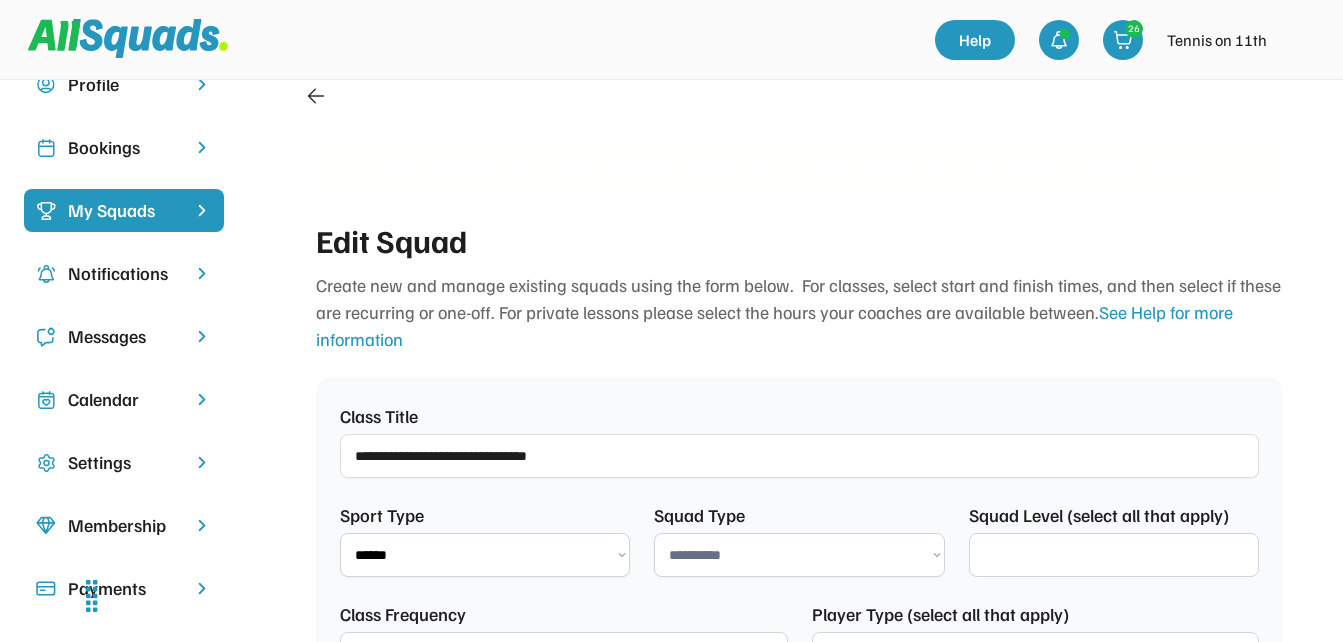 scroll, scrollTop: 17, scrollLeft: 0, axis: vertical 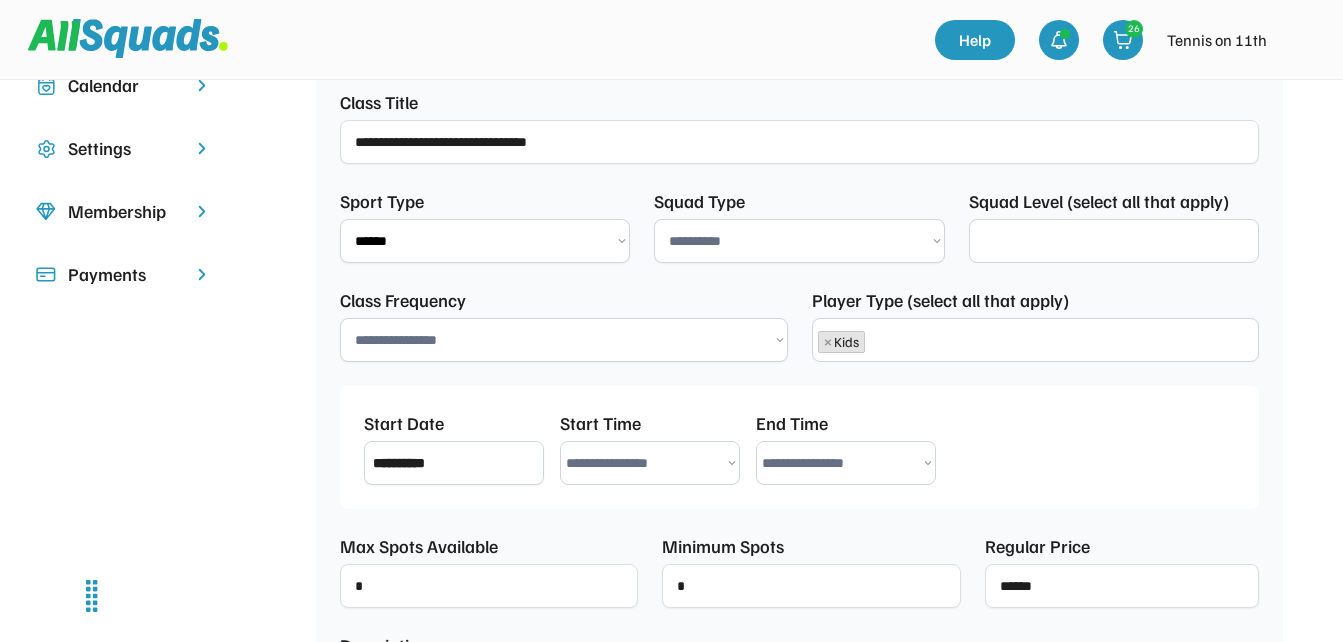 select on "**********" 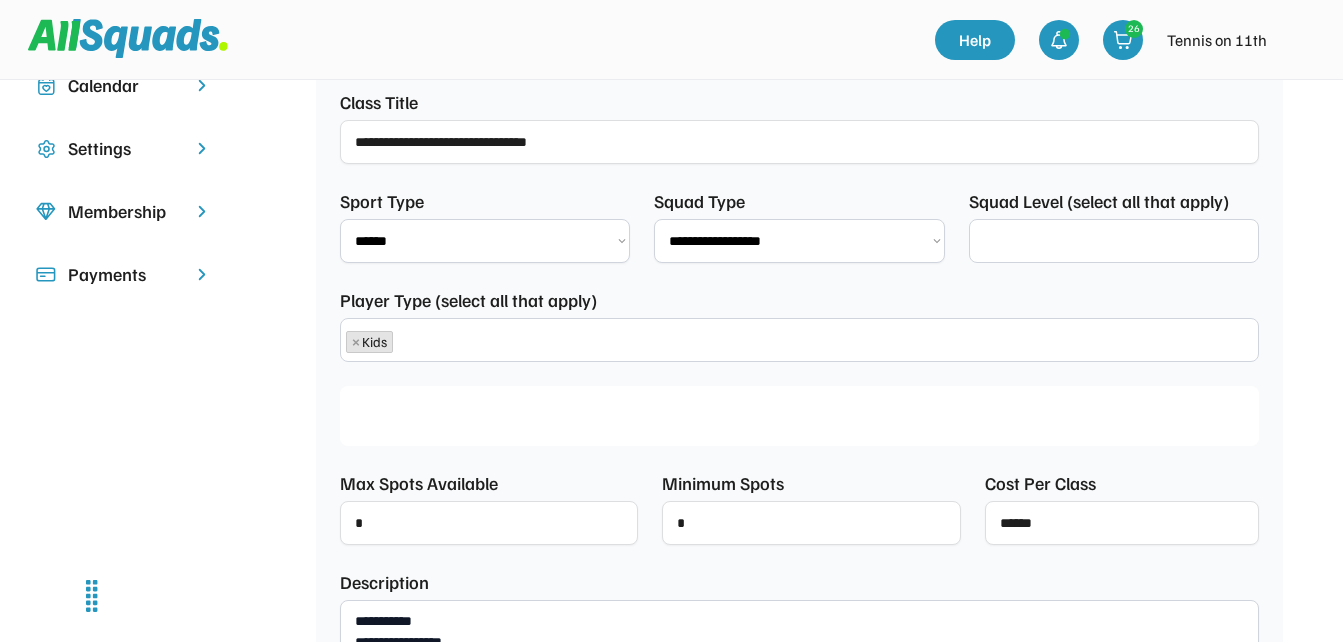 scroll, scrollTop: 504, scrollLeft: 0, axis: vertical 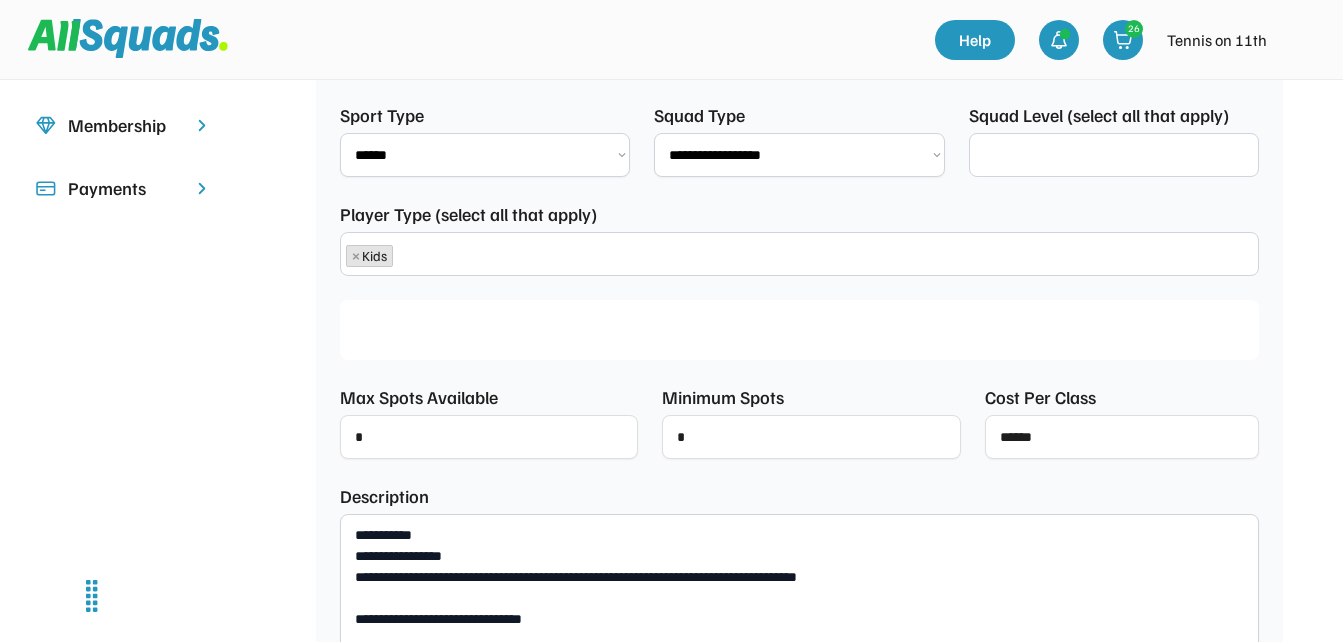 type on "**********" 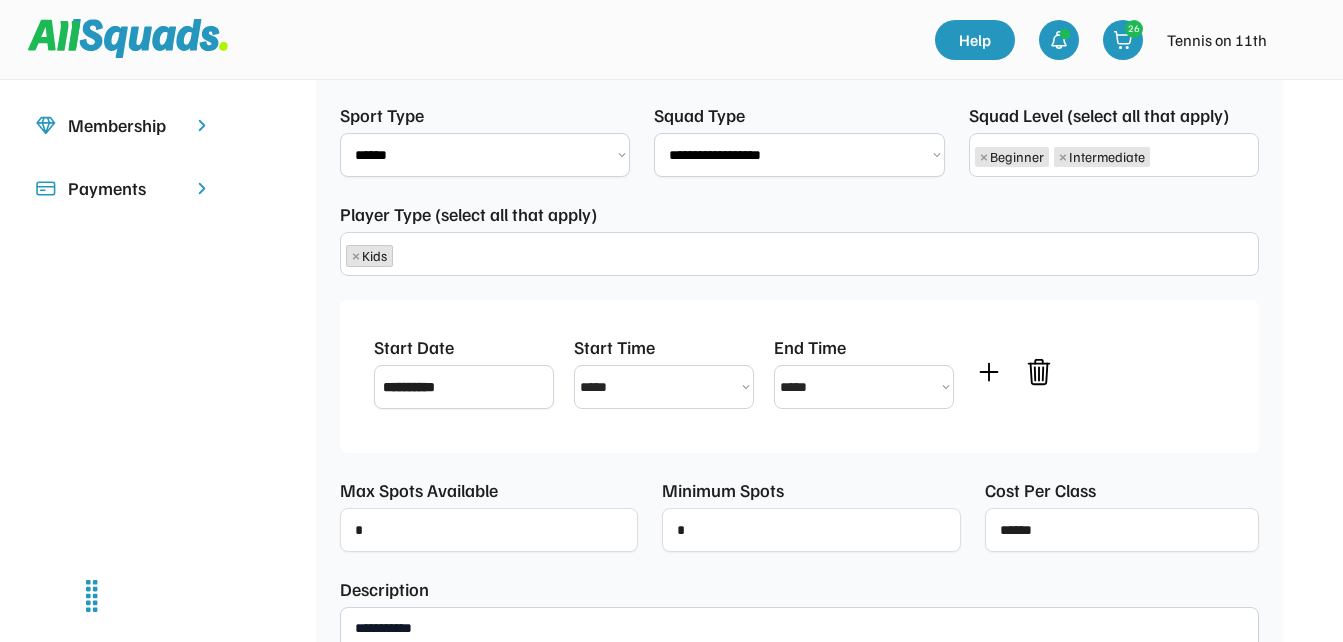 scroll, scrollTop: 17, scrollLeft: 0, axis: vertical 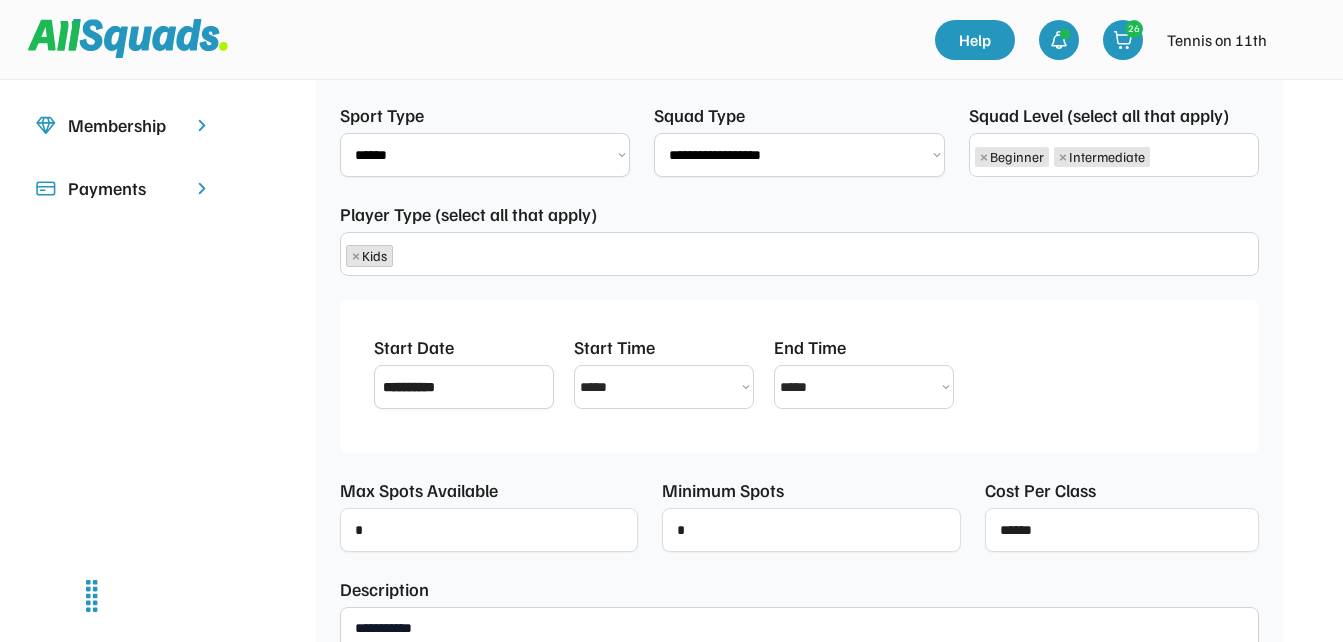 click at bounding box center (489, 530) 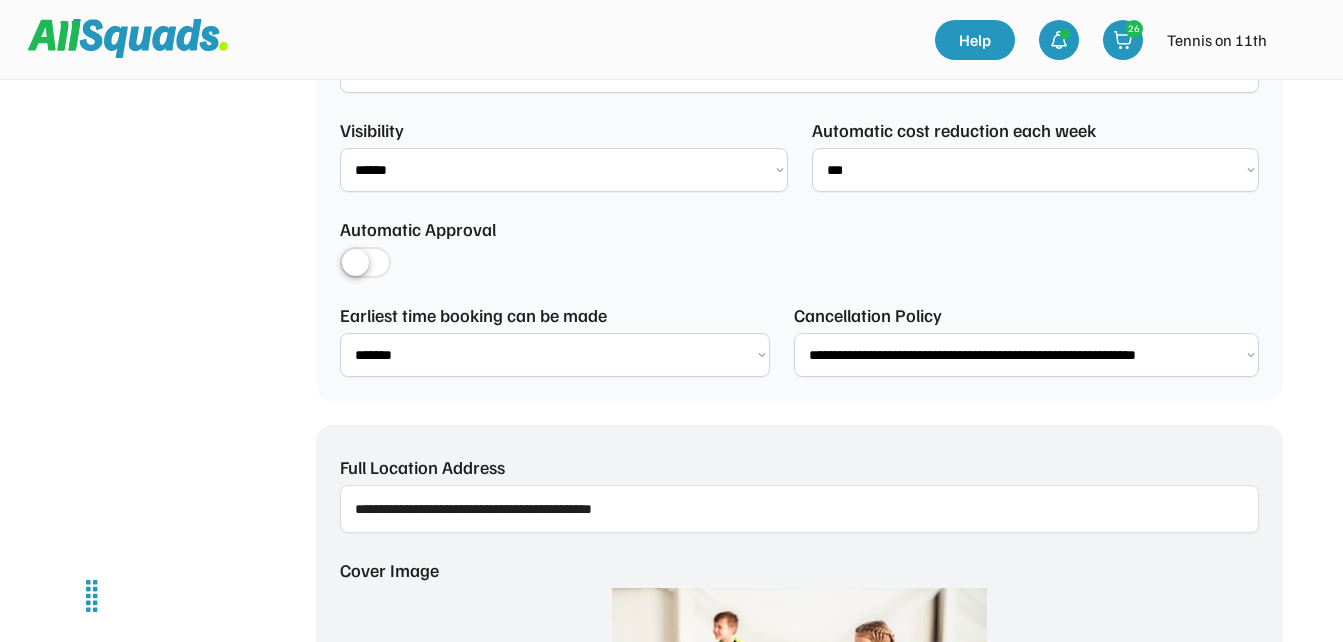 scroll, scrollTop: 2504, scrollLeft: 0, axis: vertical 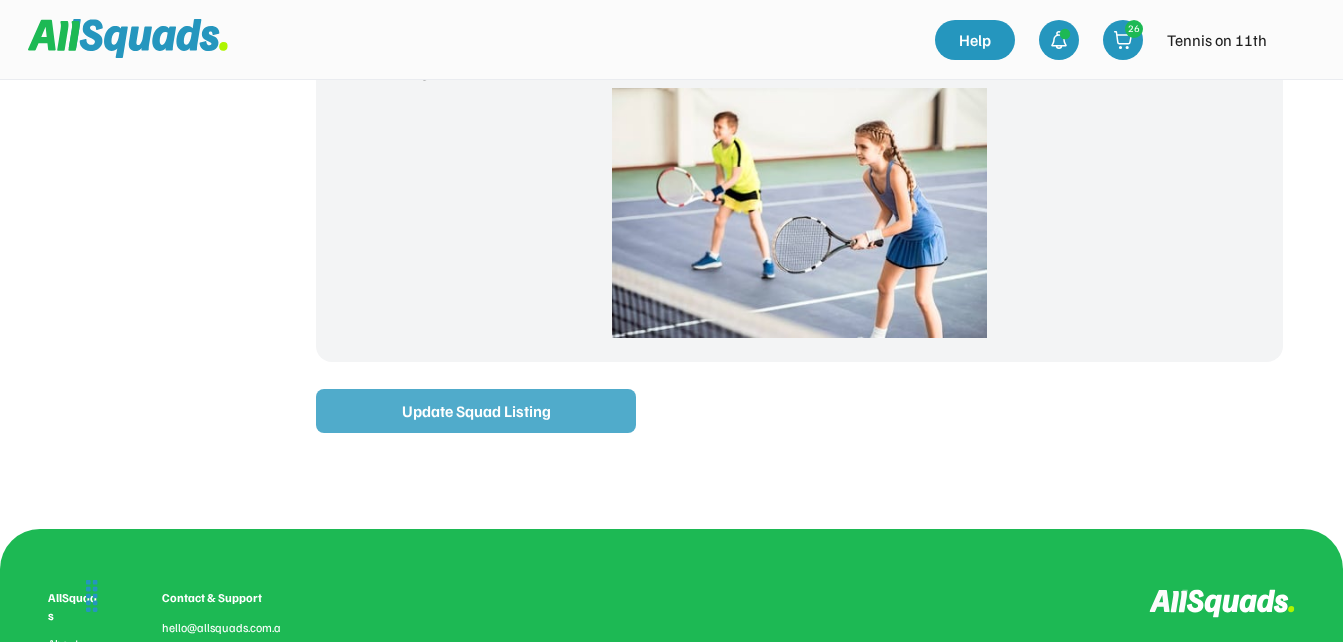 type on "*" 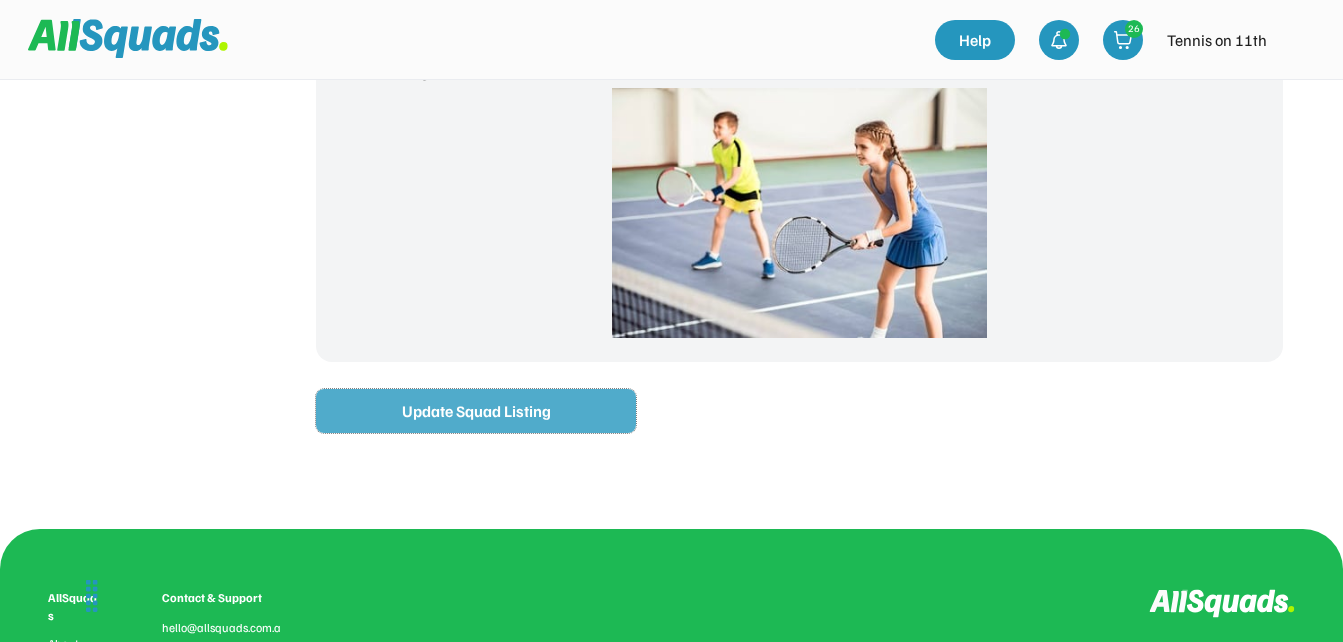 click on "Update Squad Listing" at bounding box center (476, 411) 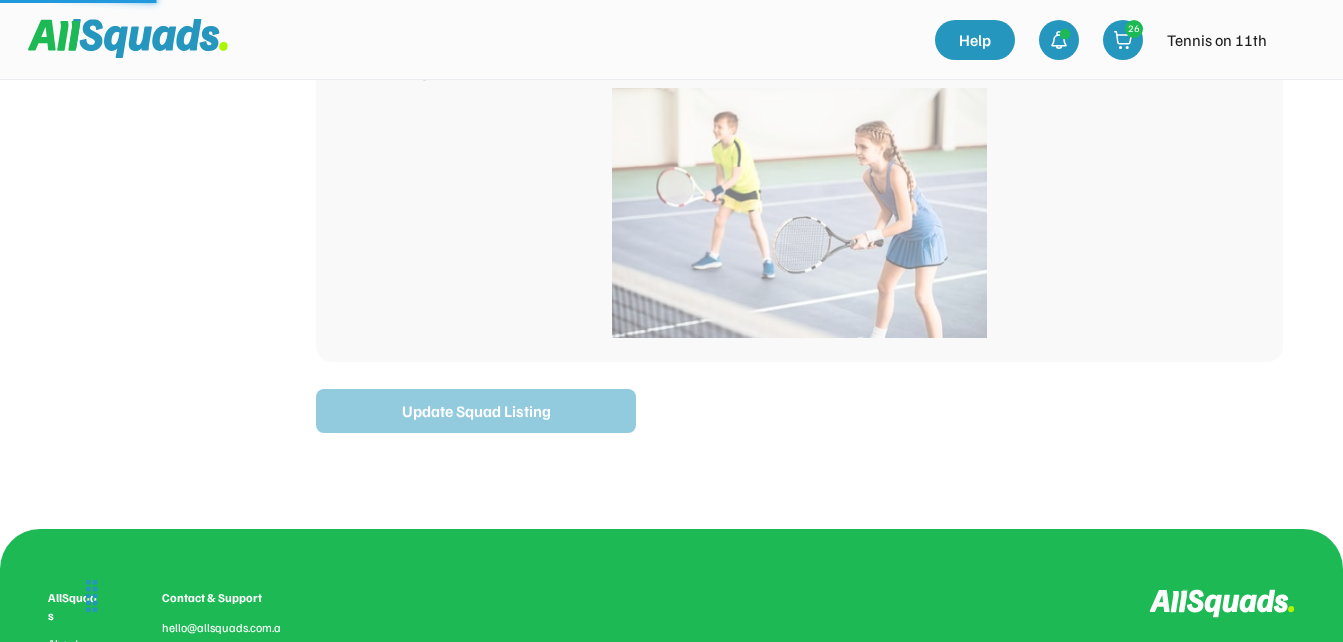 scroll, scrollTop: 2432, scrollLeft: 0, axis: vertical 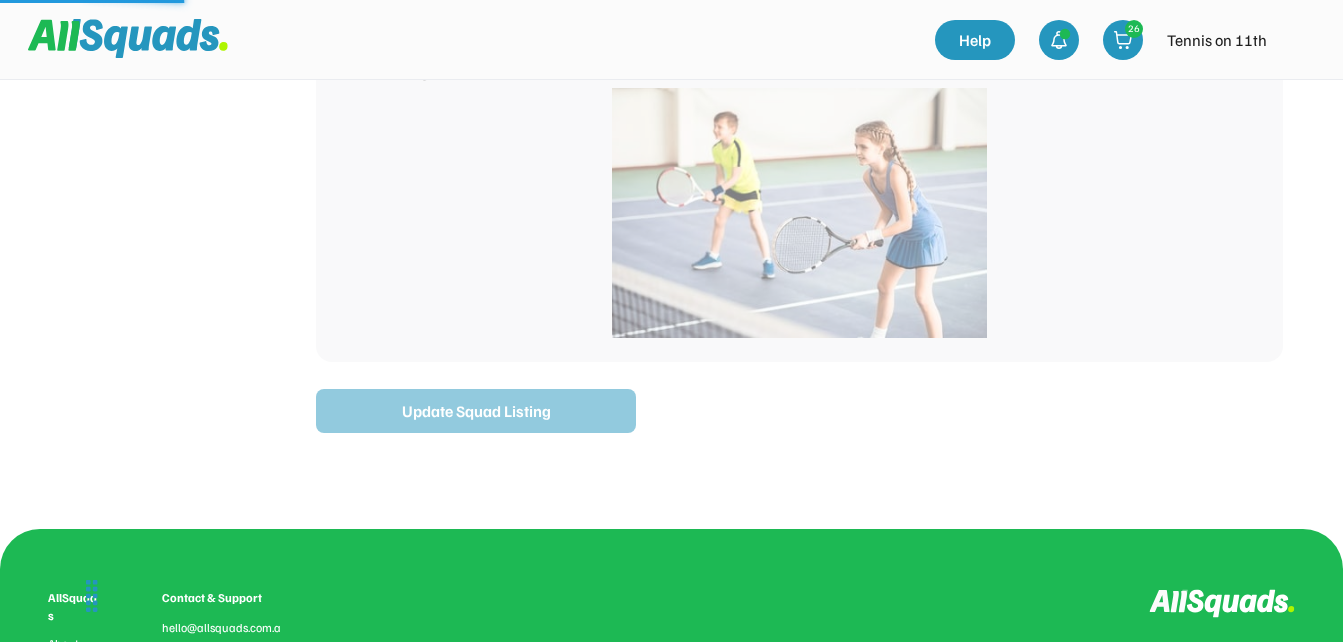type on "**********" 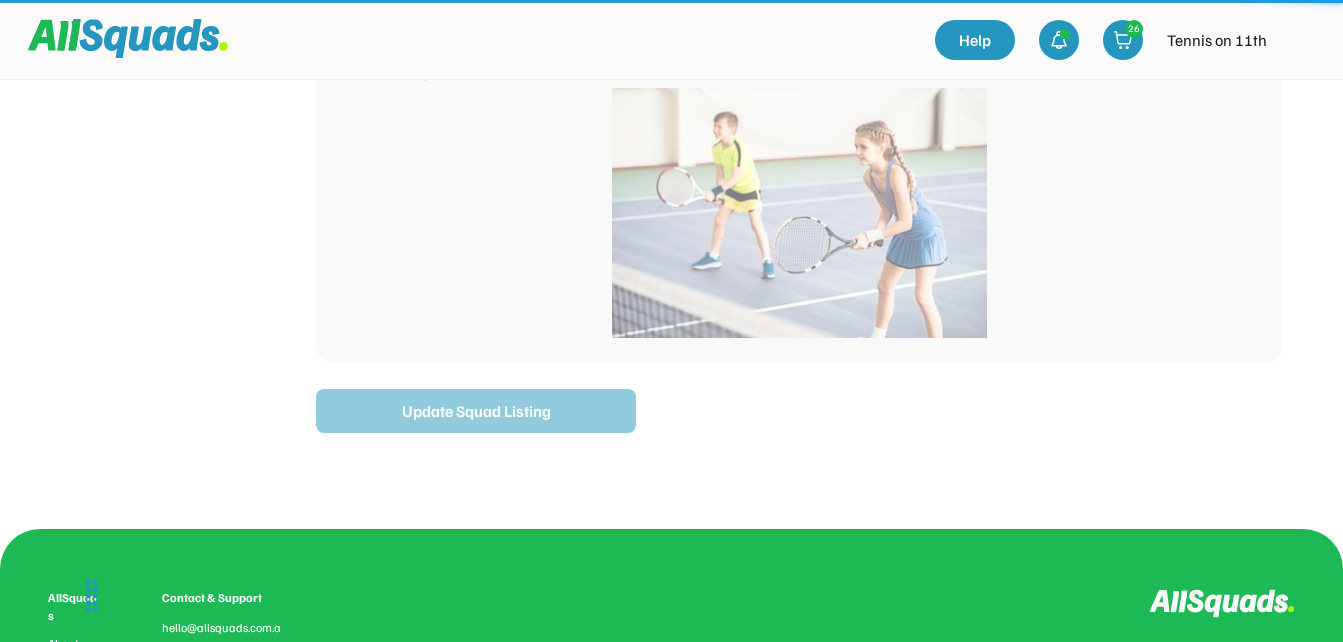 scroll, scrollTop: 2286, scrollLeft: 0, axis: vertical 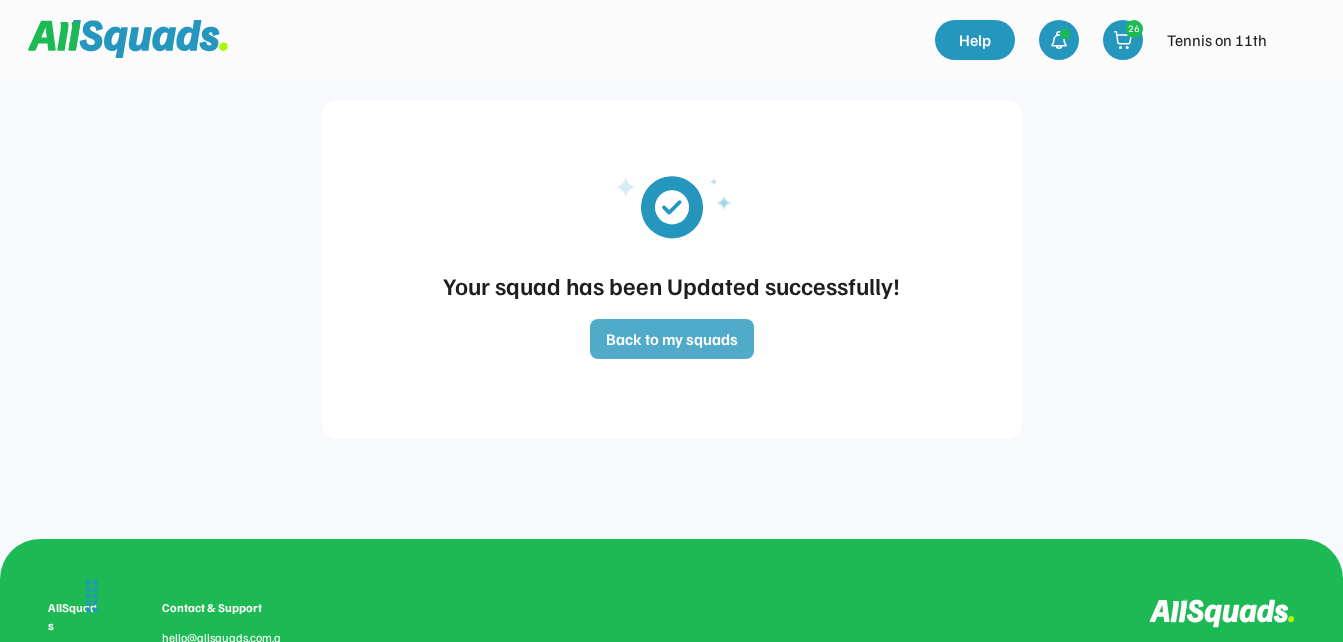 click on "Back to my squads" at bounding box center (672, 339) 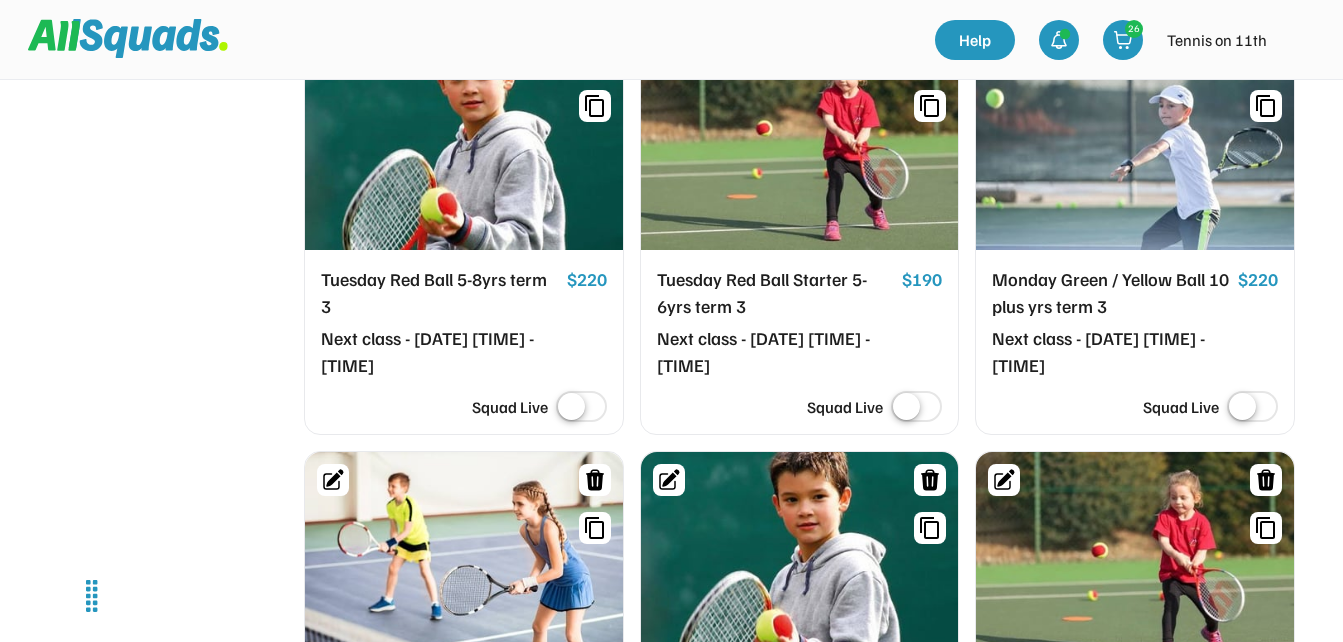 scroll, scrollTop: 2300, scrollLeft: 0, axis: vertical 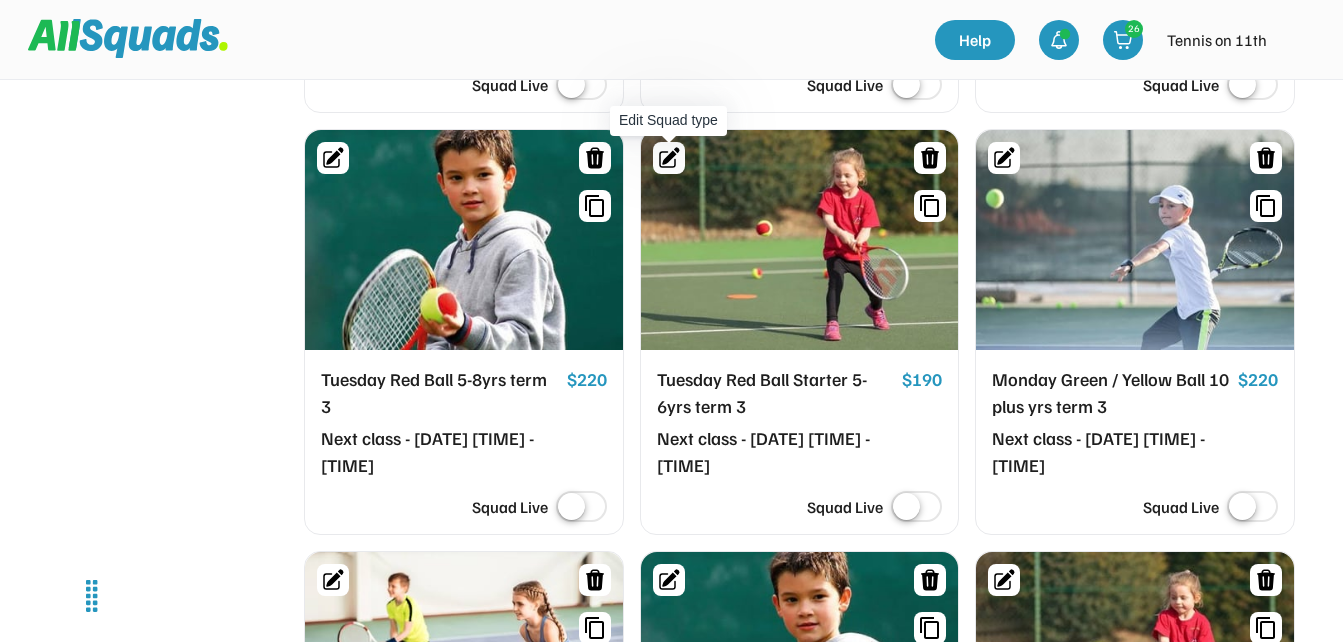 click 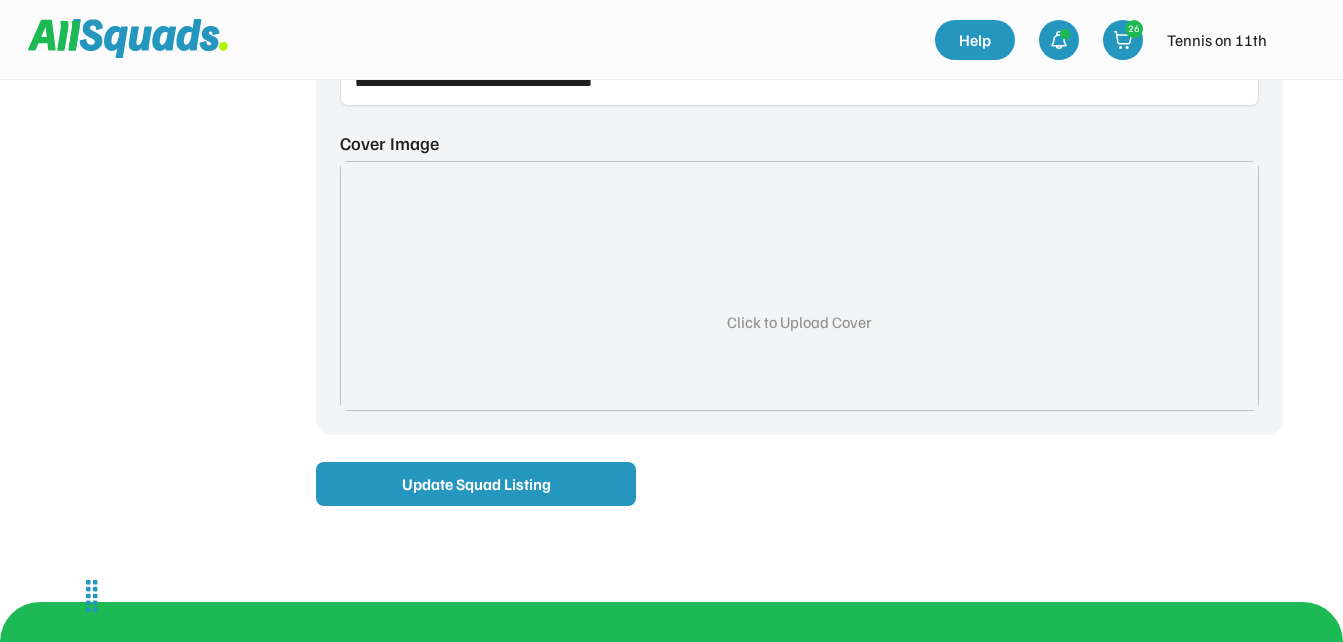 select on "****" 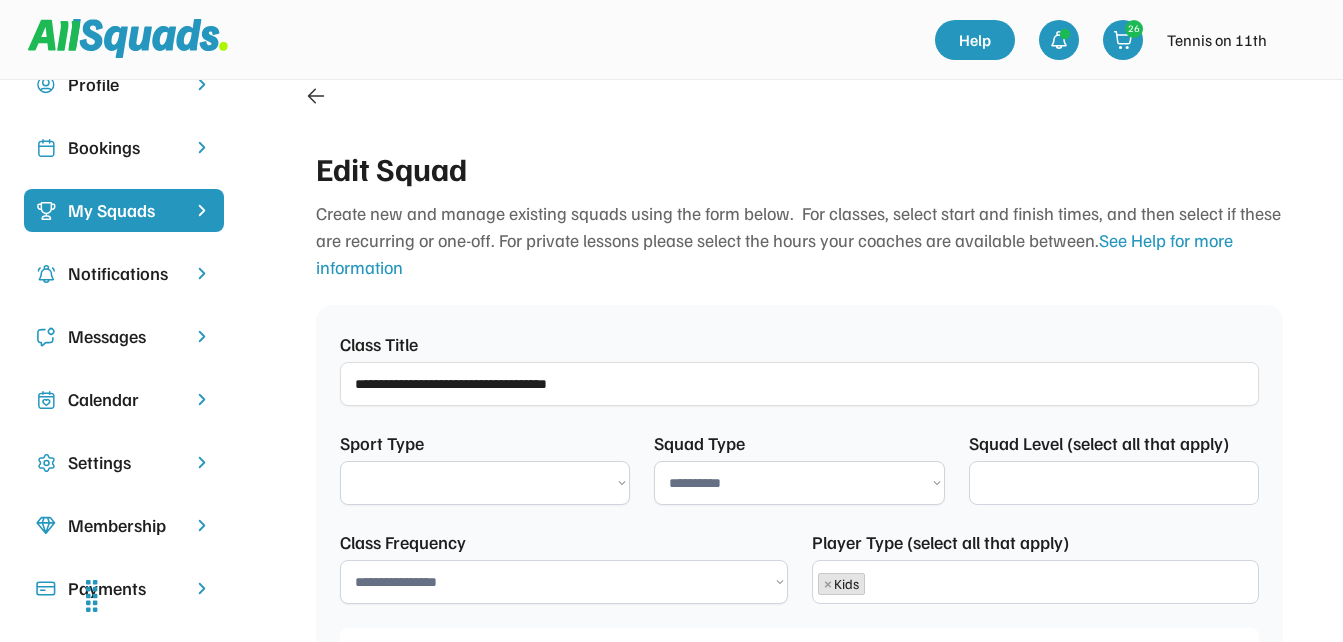 scroll, scrollTop: 17, scrollLeft: 0, axis: vertical 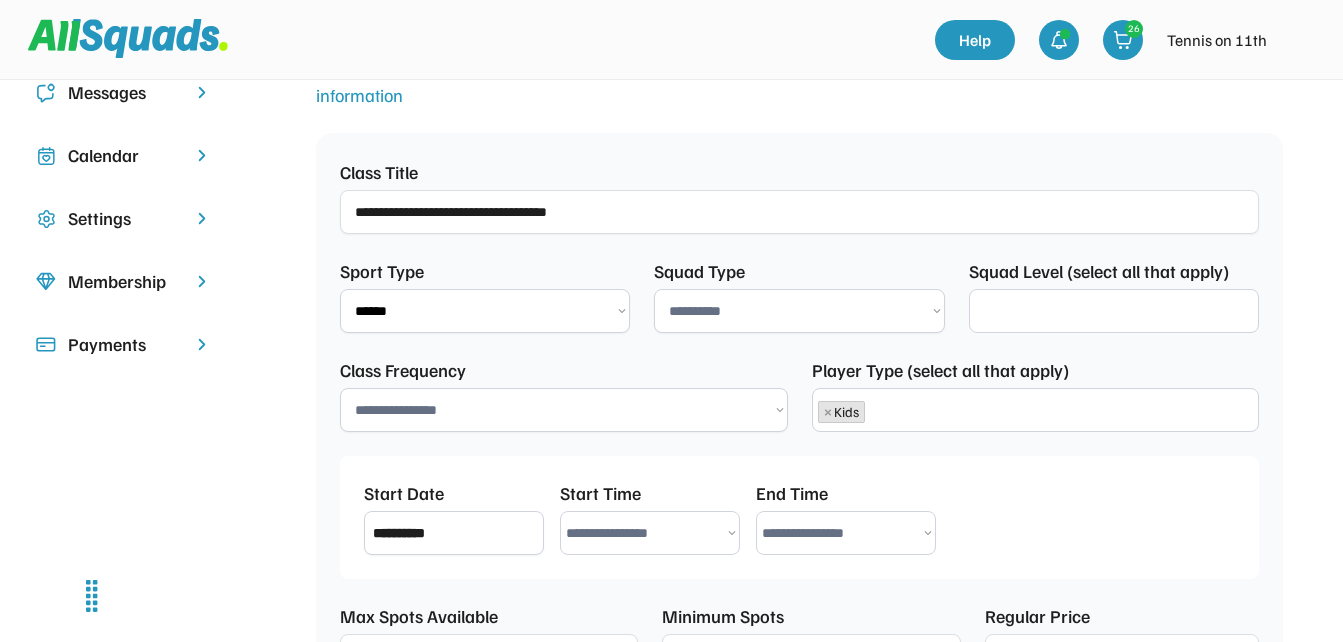 select on "**********" 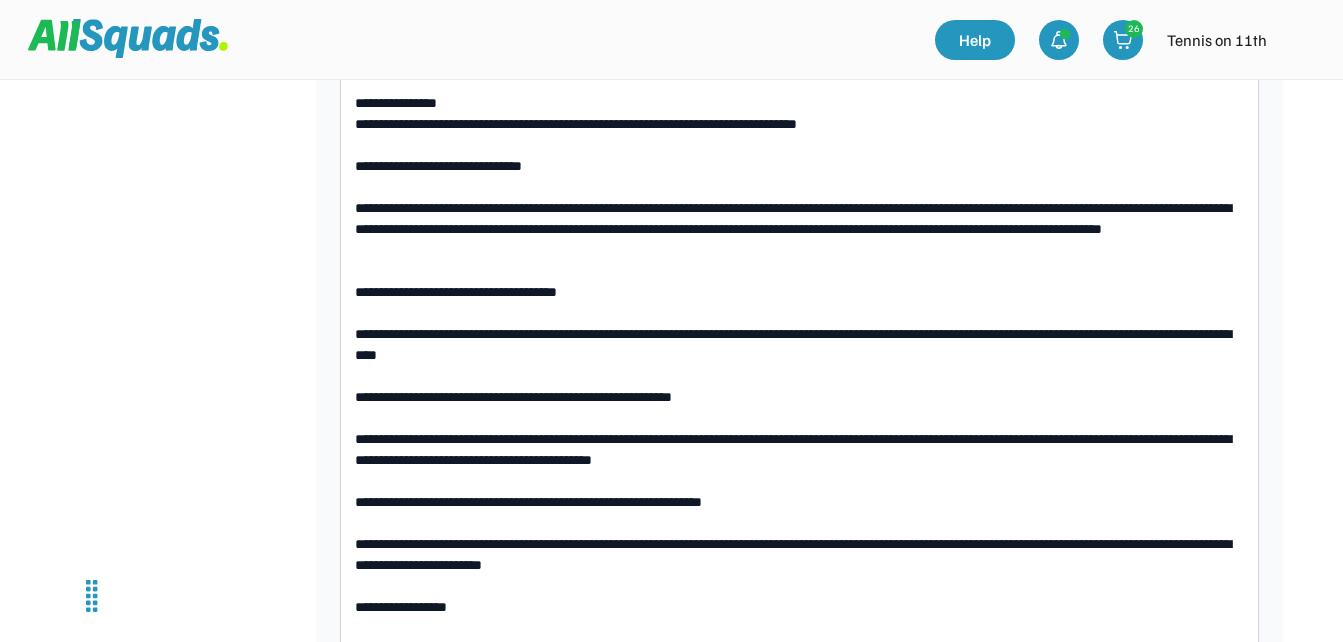 select on "**********" 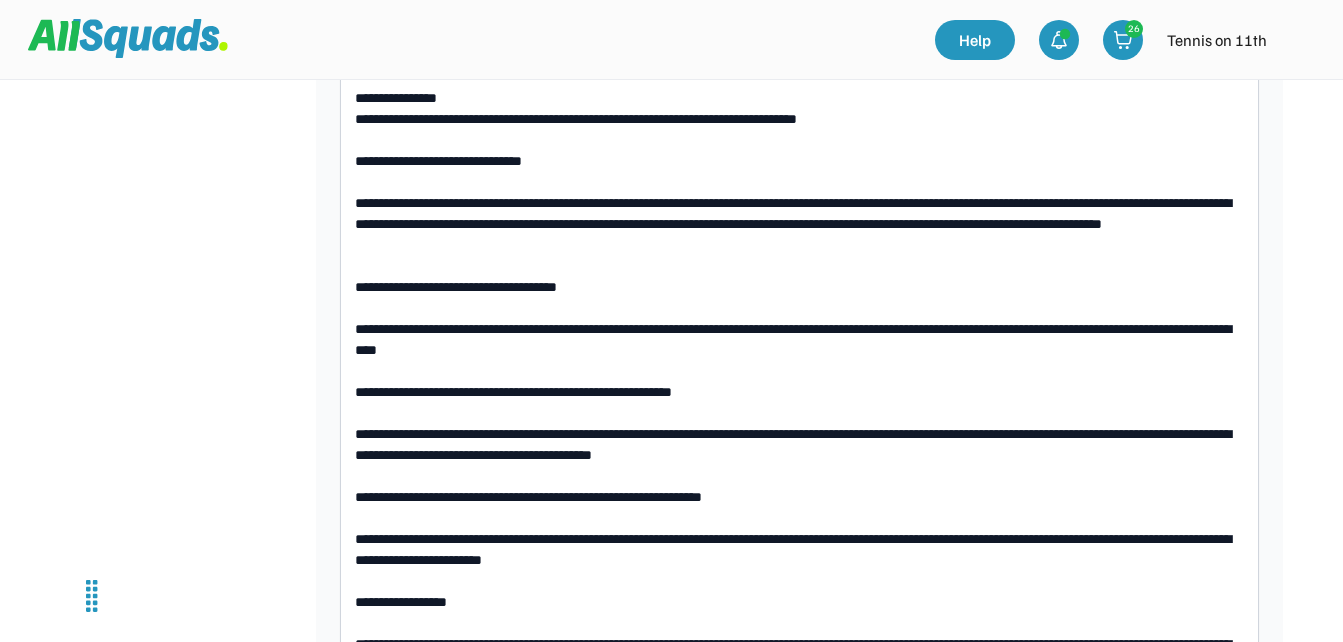 type on "**********" 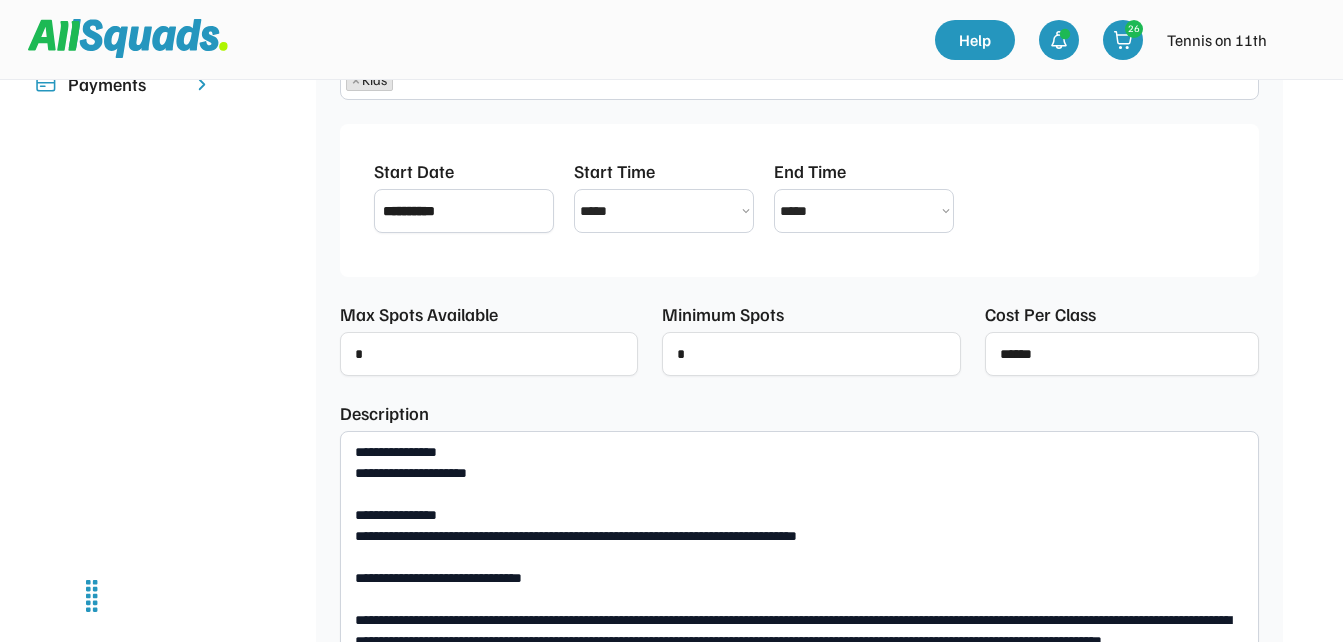 scroll, scrollTop: 500, scrollLeft: 0, axis: vertical 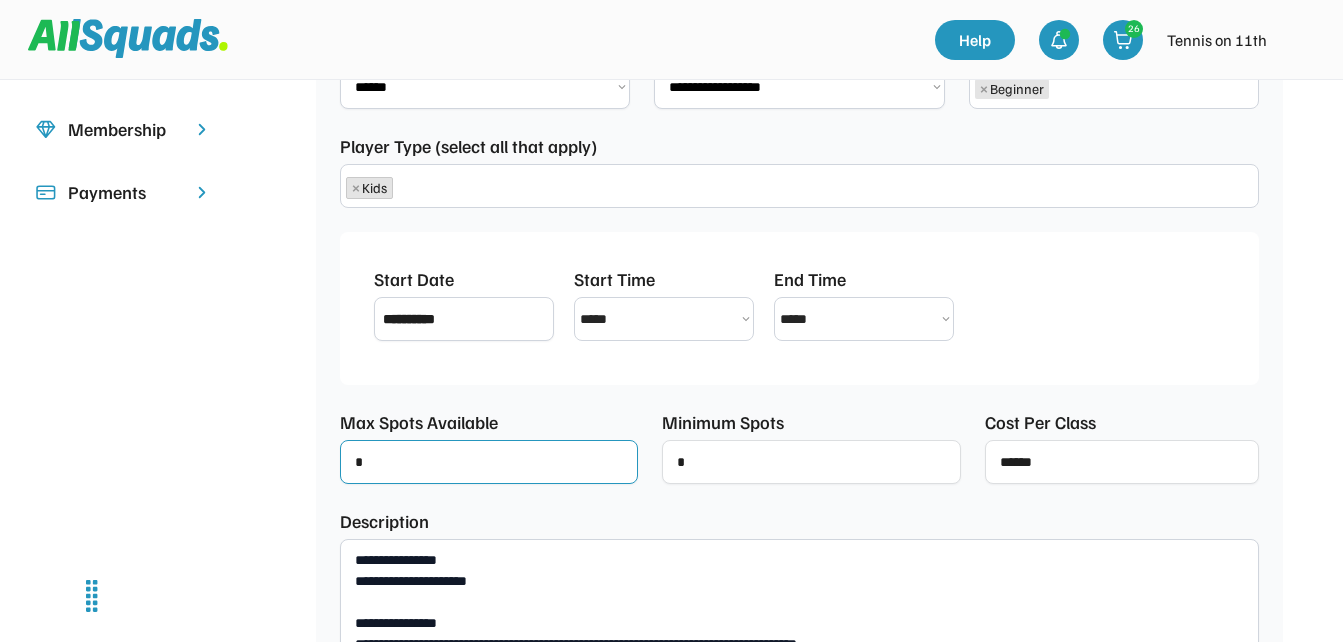 click at bounding box center [489, 462] 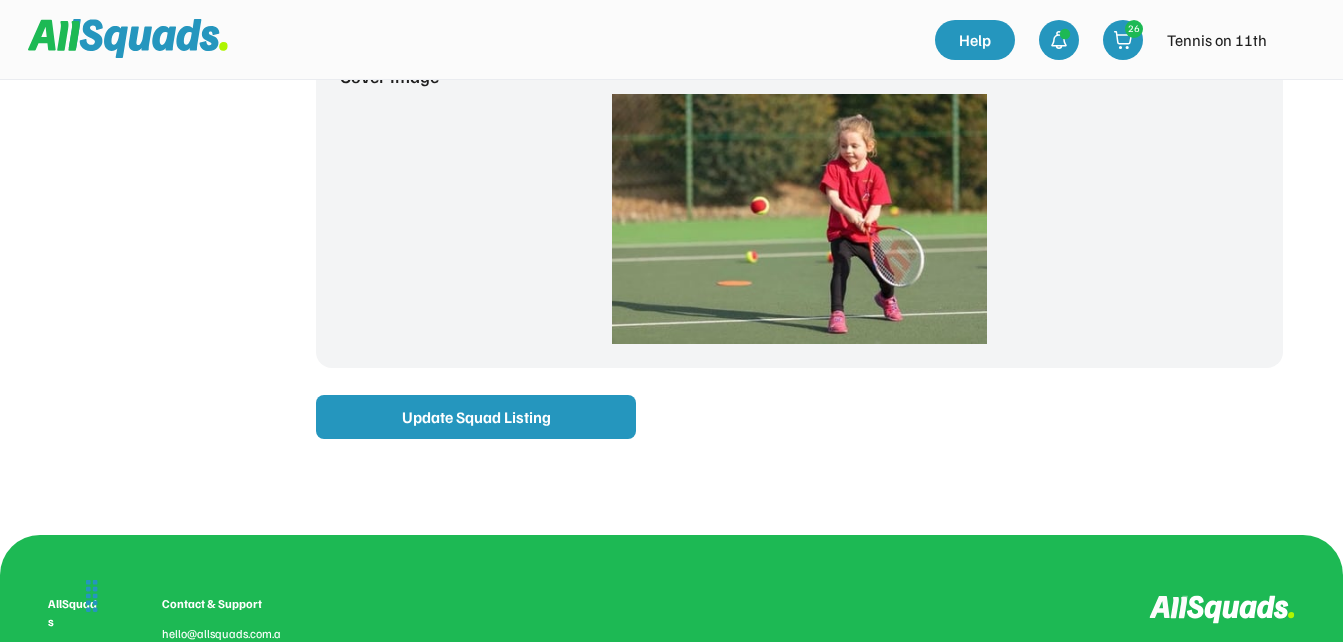 scroll, scrollTop: 2400, scrollLeft: 0, axis: vertical 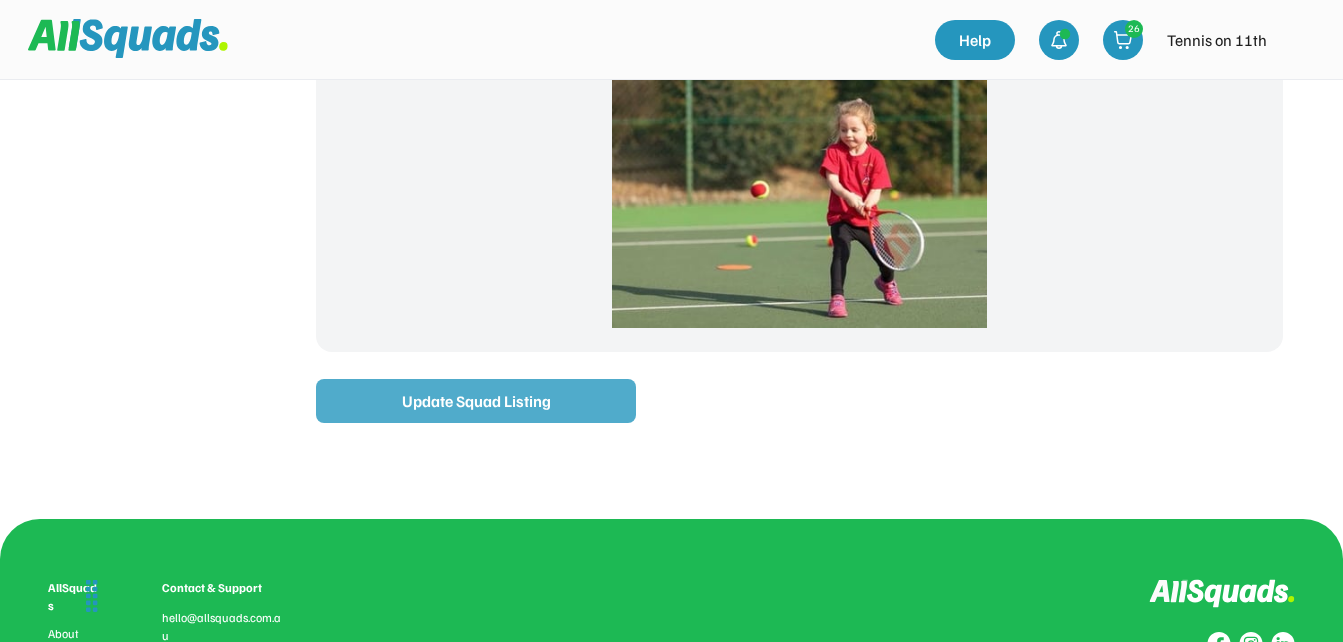 type on "*" 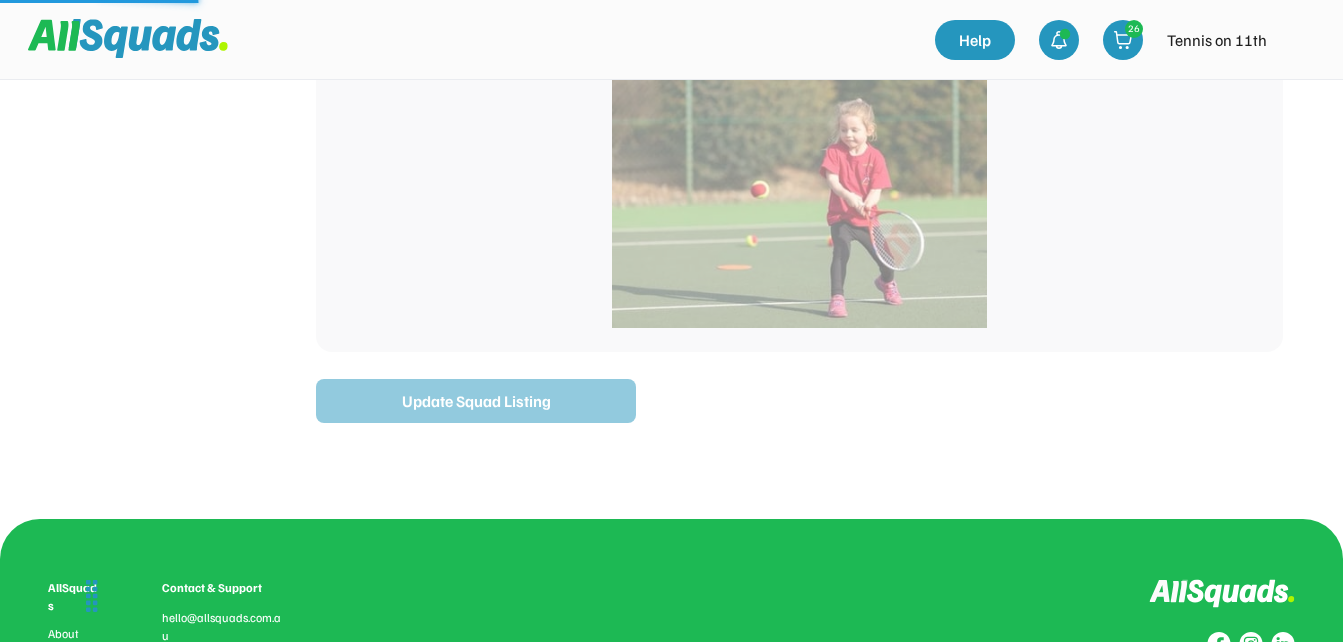 type on "**********" 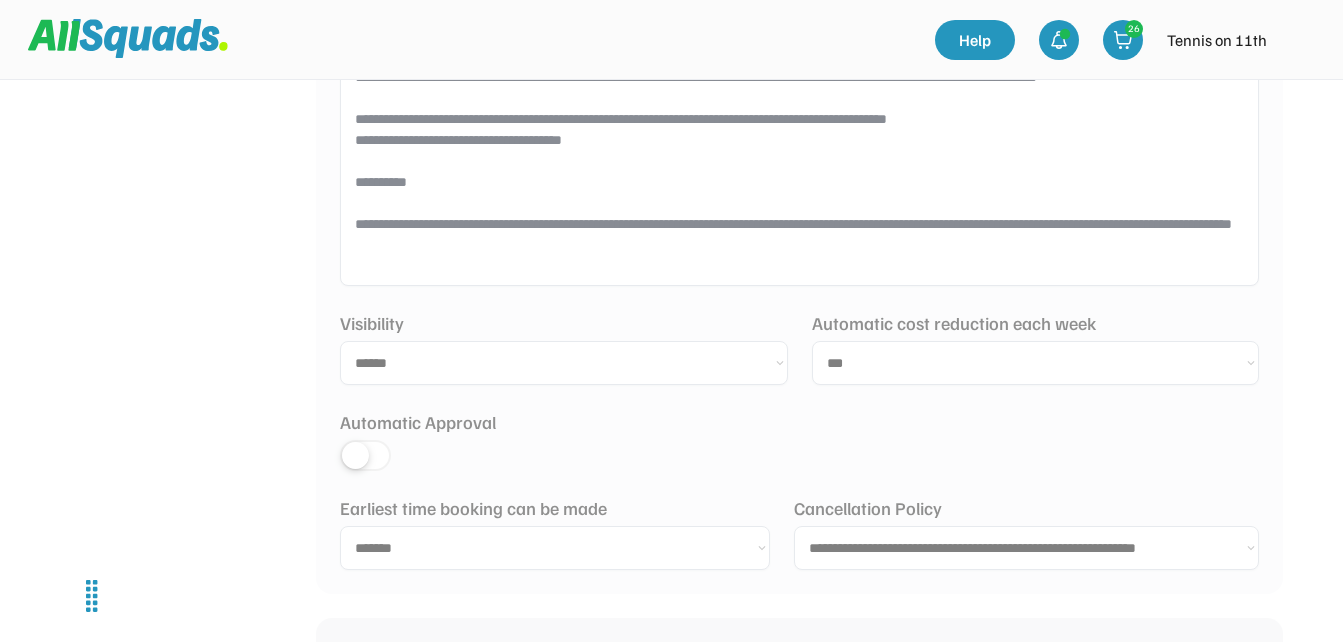 scroll, scrollTop: 236, scrollLeft: 0, axis: vertical 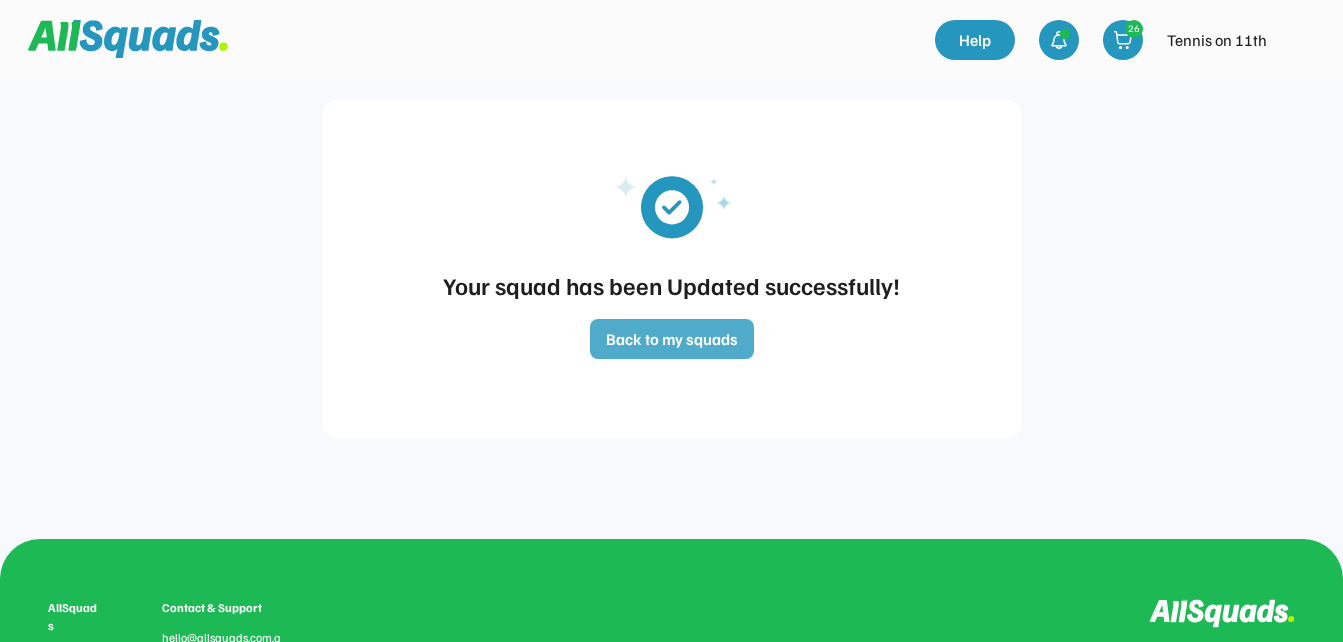 click on "Back to my squads" at bounding box center (672, 339) 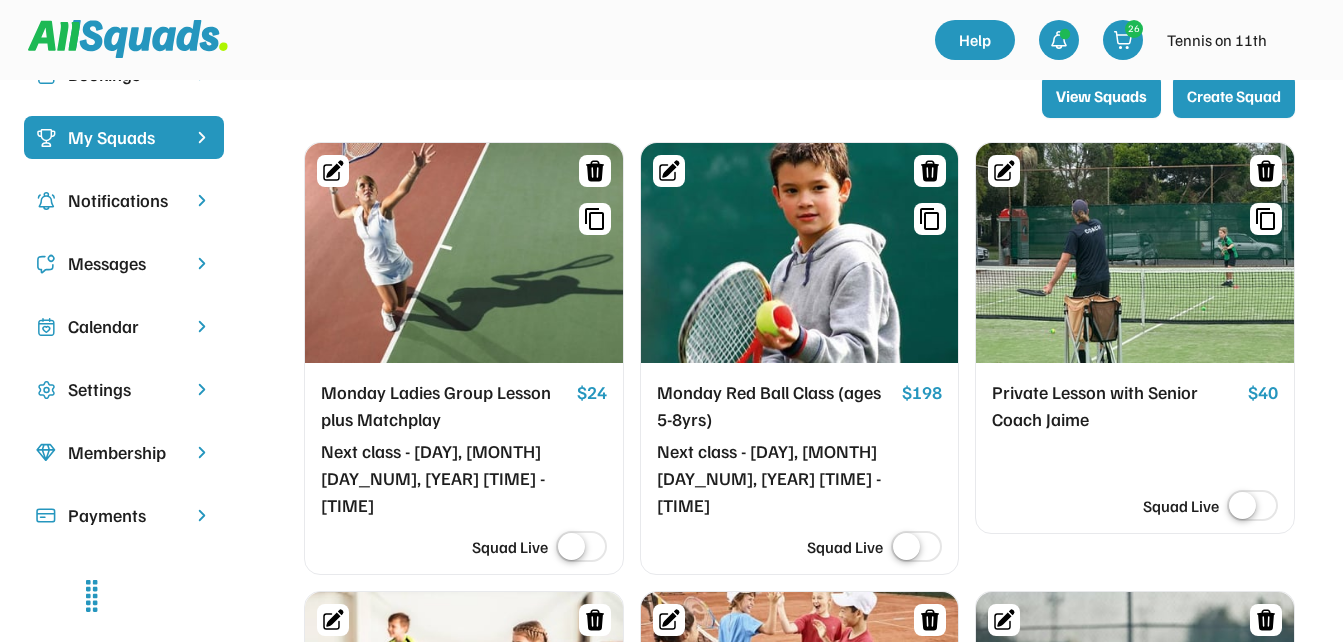 scroll, scrollTop: 0, scrollLeft: 0, axis: both 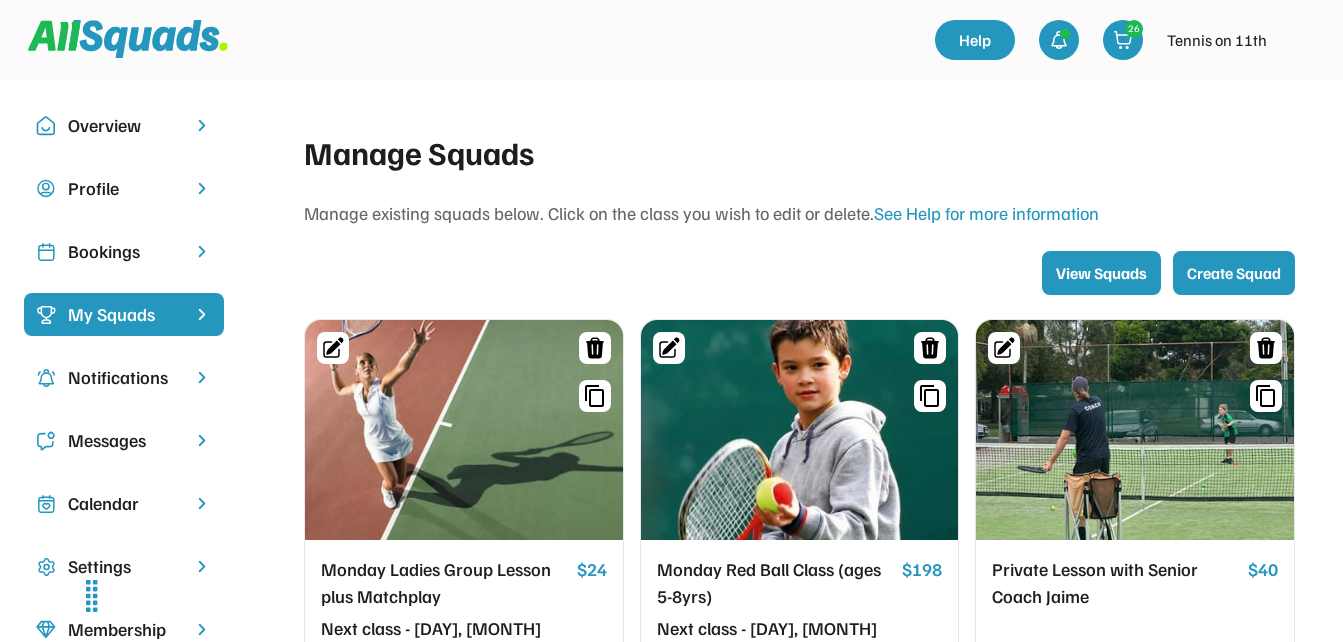 drag, startPoint x: 120, startPoint y: 255, endPoint x: 374, endPoint y: 253, distance: 254.00787 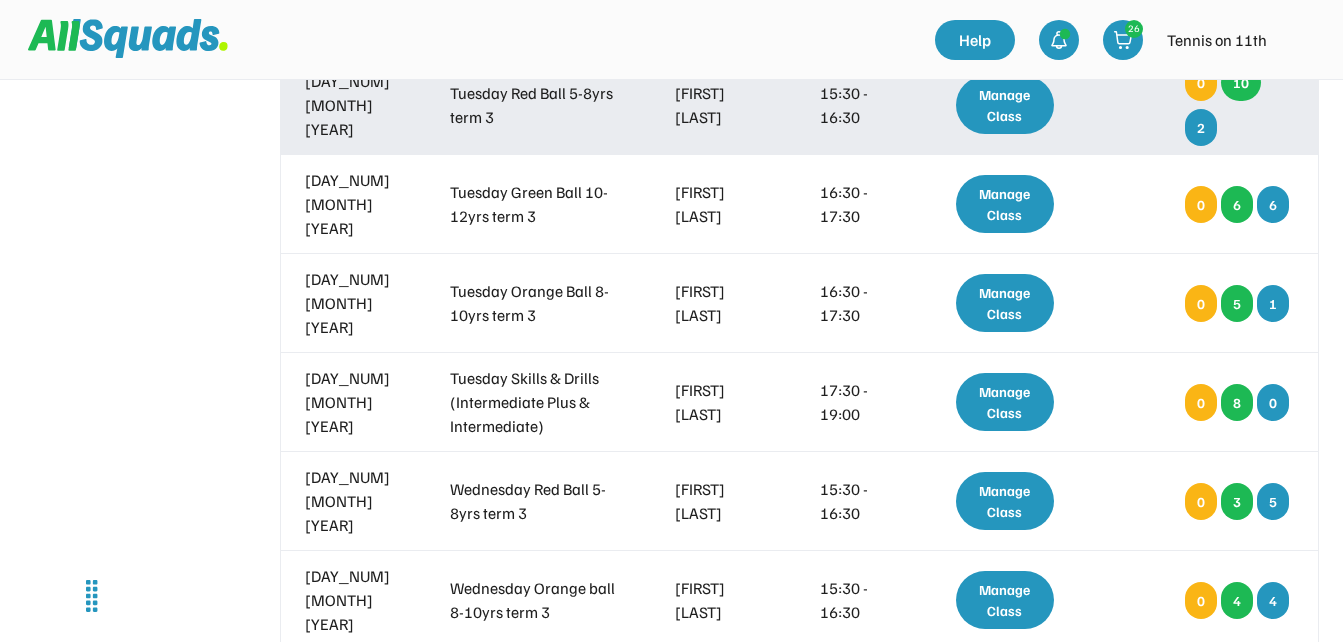 scroll, scrollTop: 700, scrollLeft: 0, axis: vertical 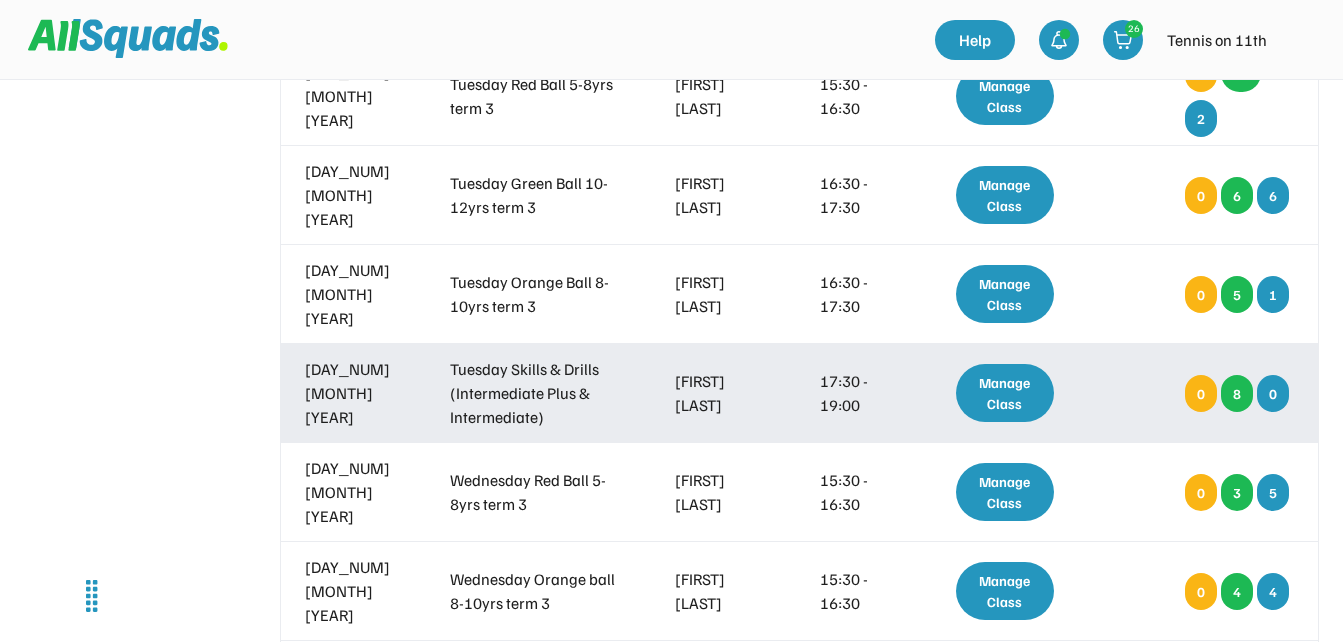 click on "Manage Class" at bounding box center (1005, 393) 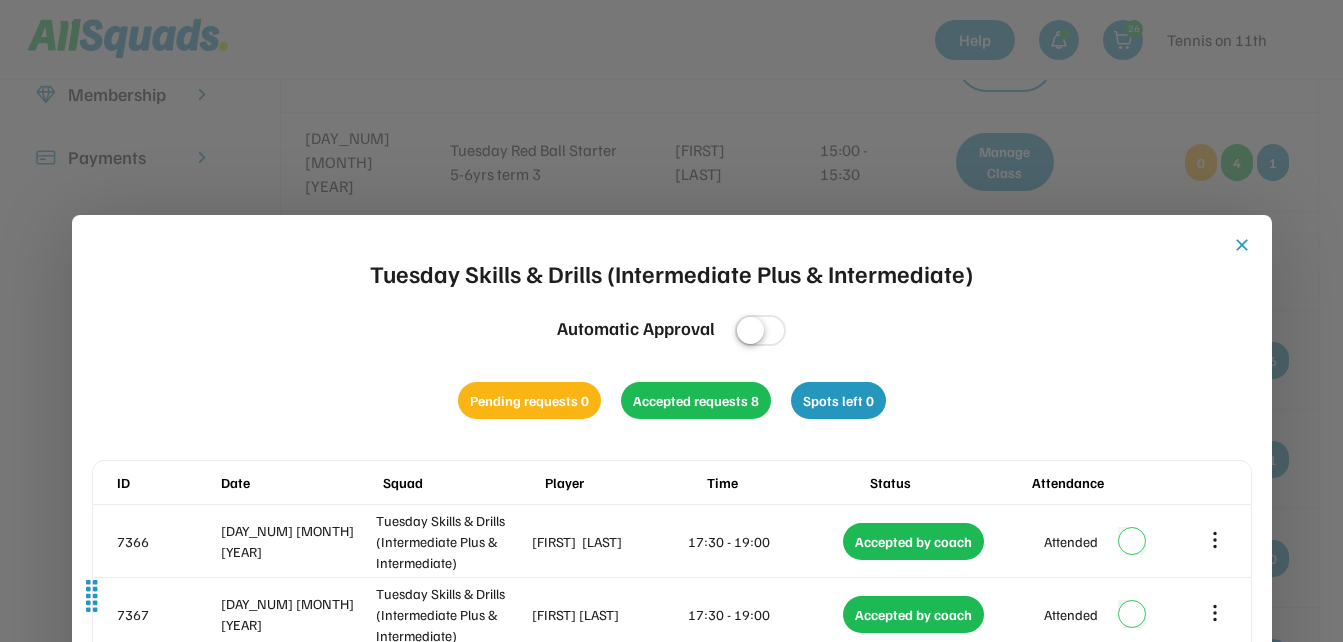 scroll, scrollTop: 500, scrollLeft: 0, axis: vertical 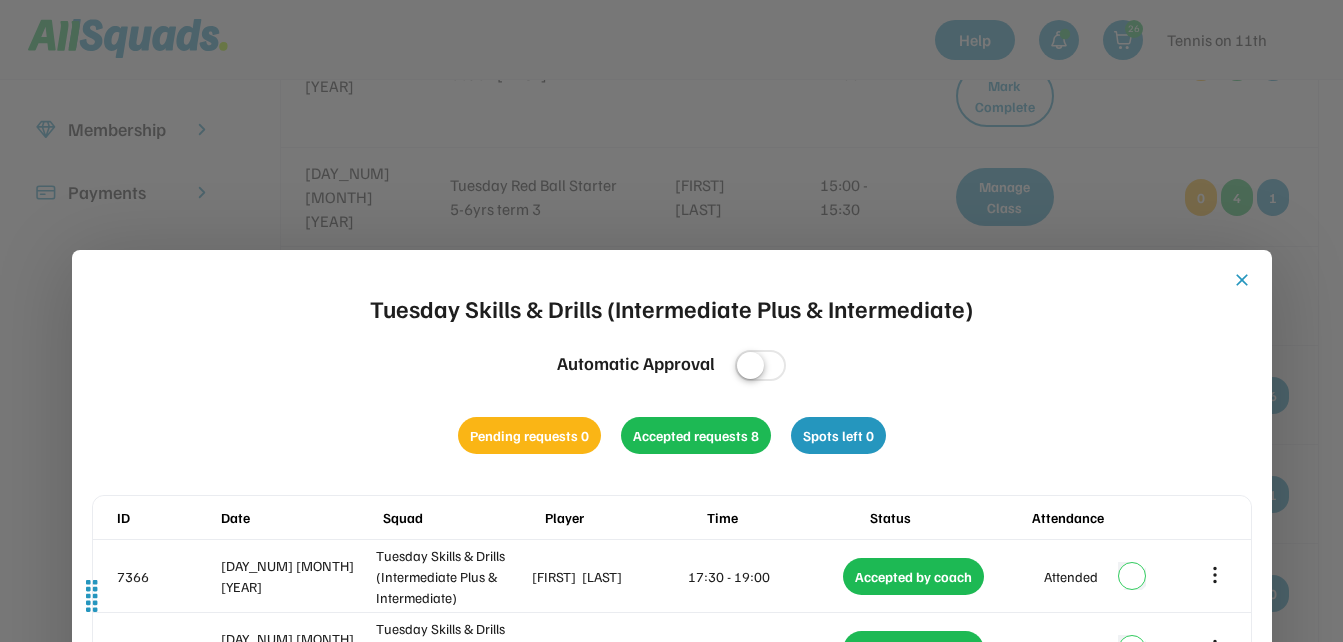 click on "close" at bounding box center (1242, 280) 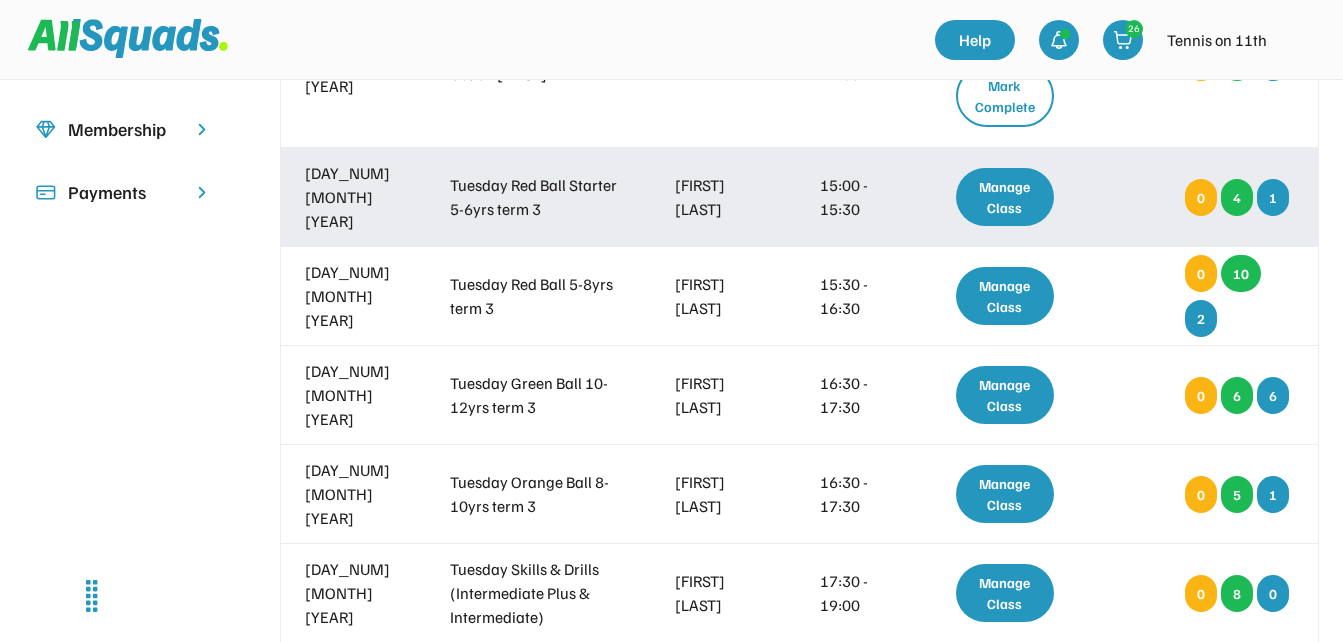 click on "Manage Class" at bounding box center (1005, 197) 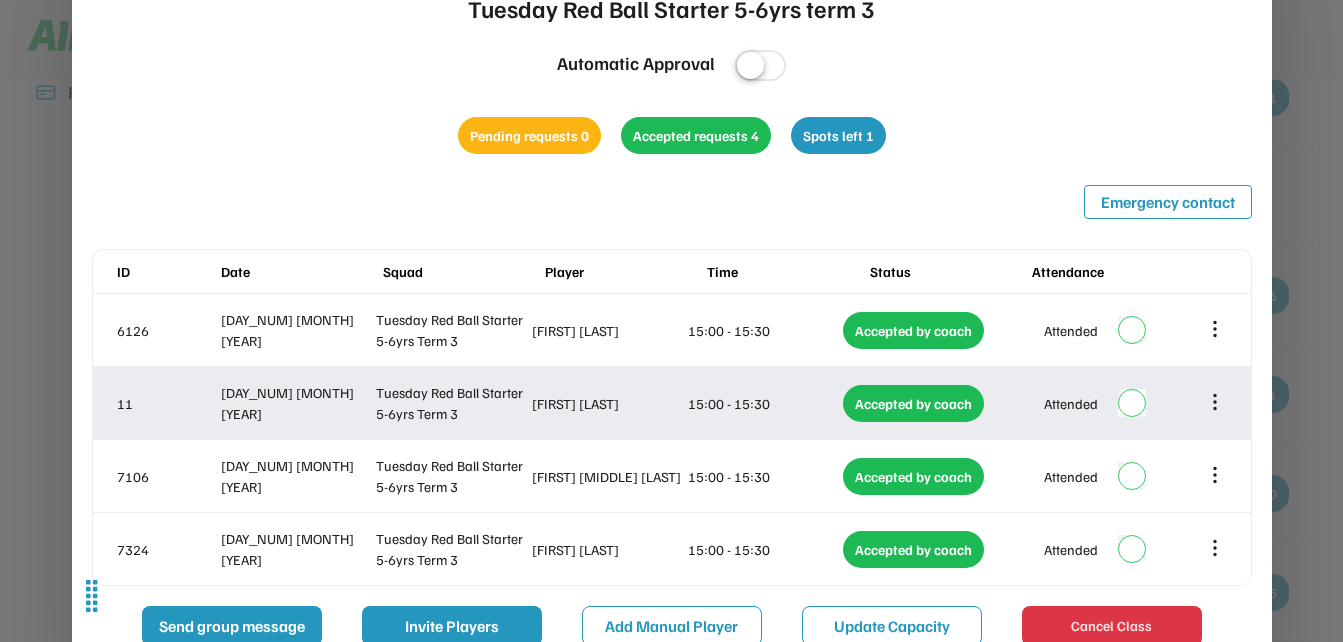 scroll, scrollTop: 700, scrollLeft: 0, axis: vertical 